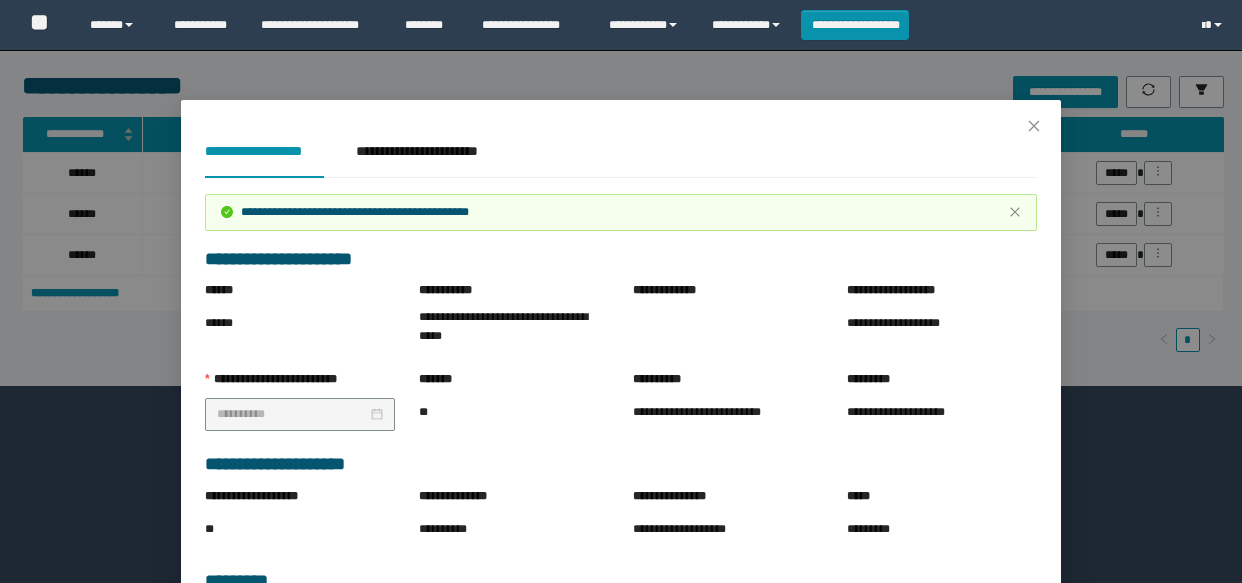 scroll, scrollTop: 0, scrollLeft: 0, axis: both 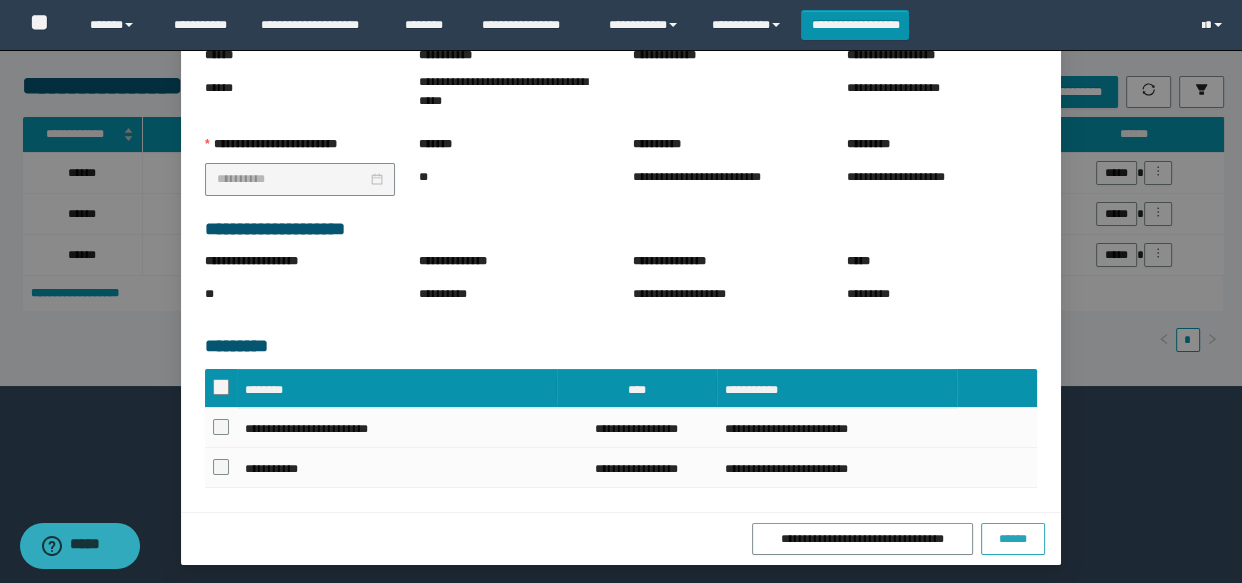 click on "******" at bounding box center [1013, 539] 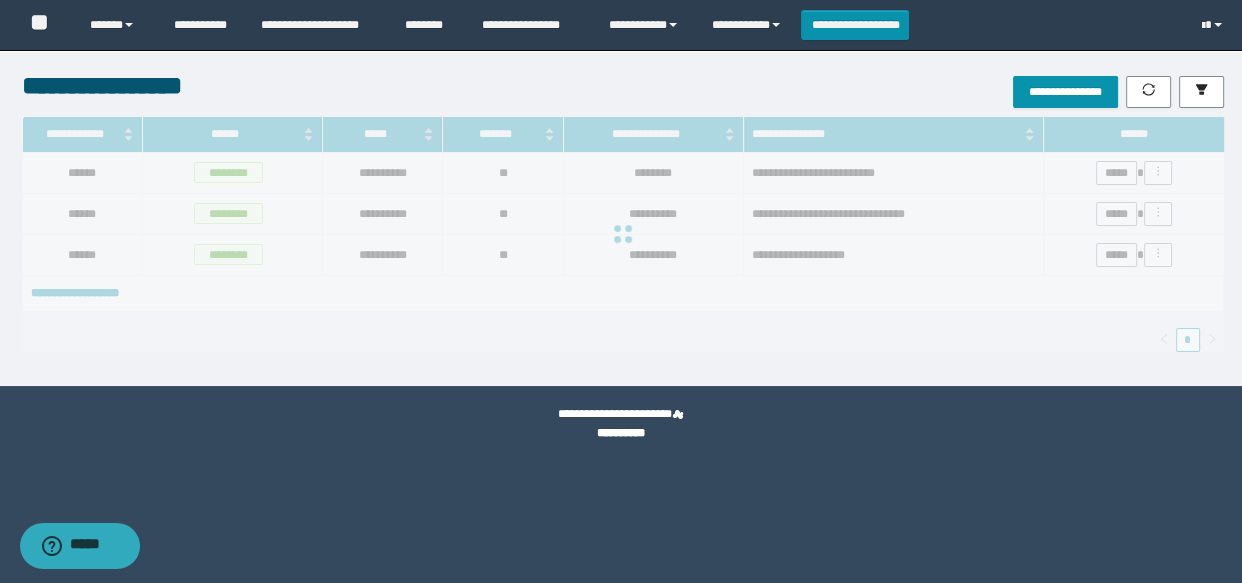 scroll, scrollTop: 135, scrollLeft: 0, axis: vertical 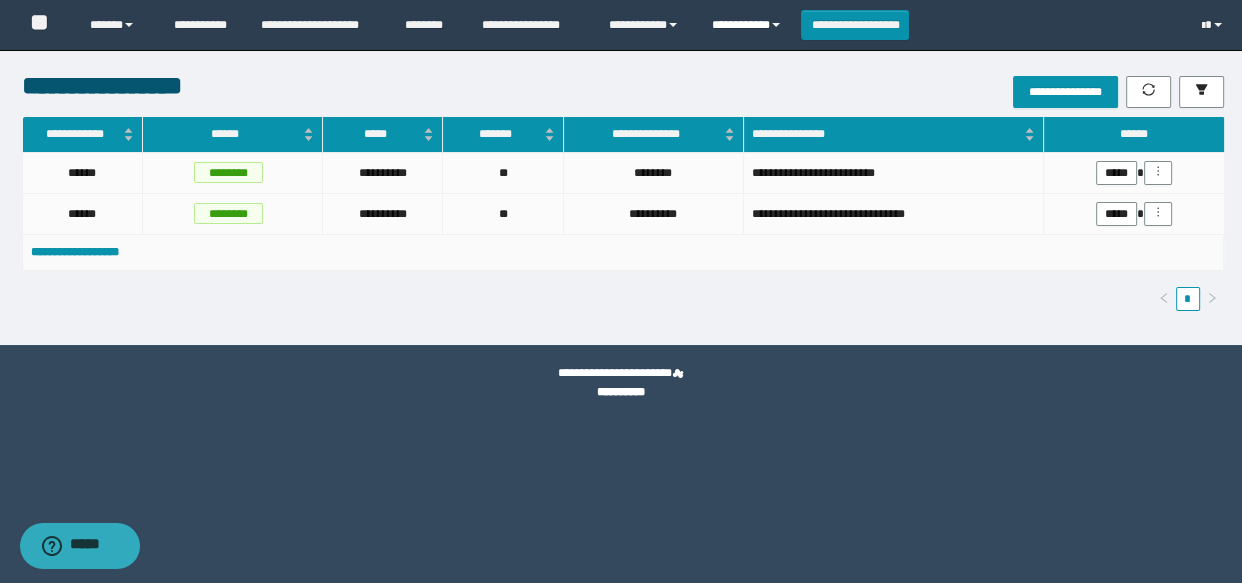 click on "**********" at bounding box center [749, 25] 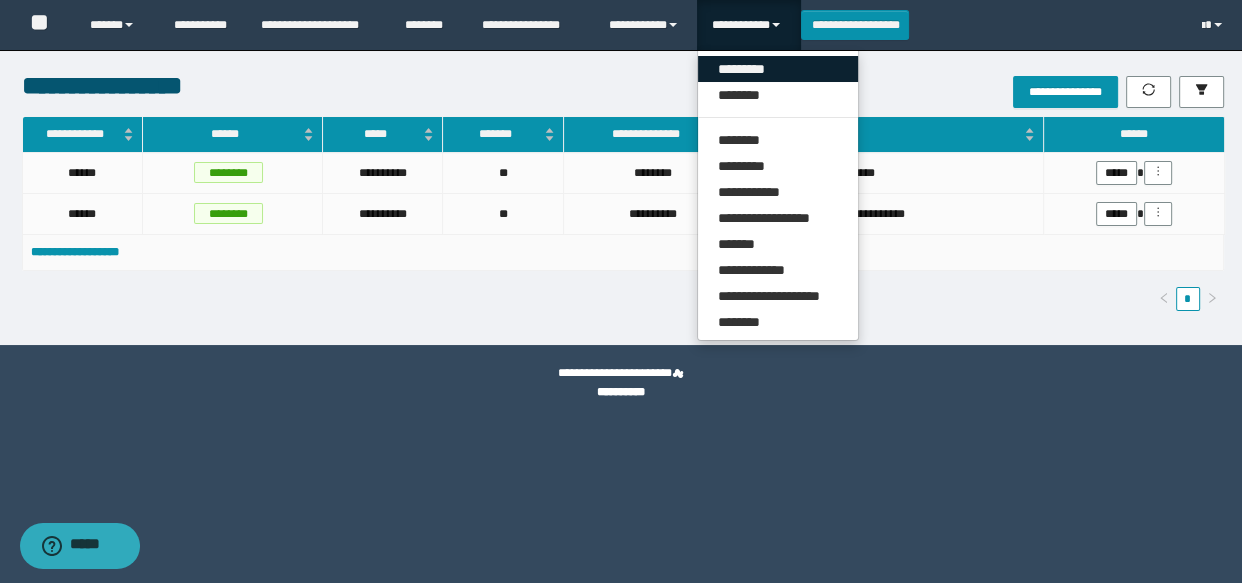 click on "*********" at bounding box center [778, 69] 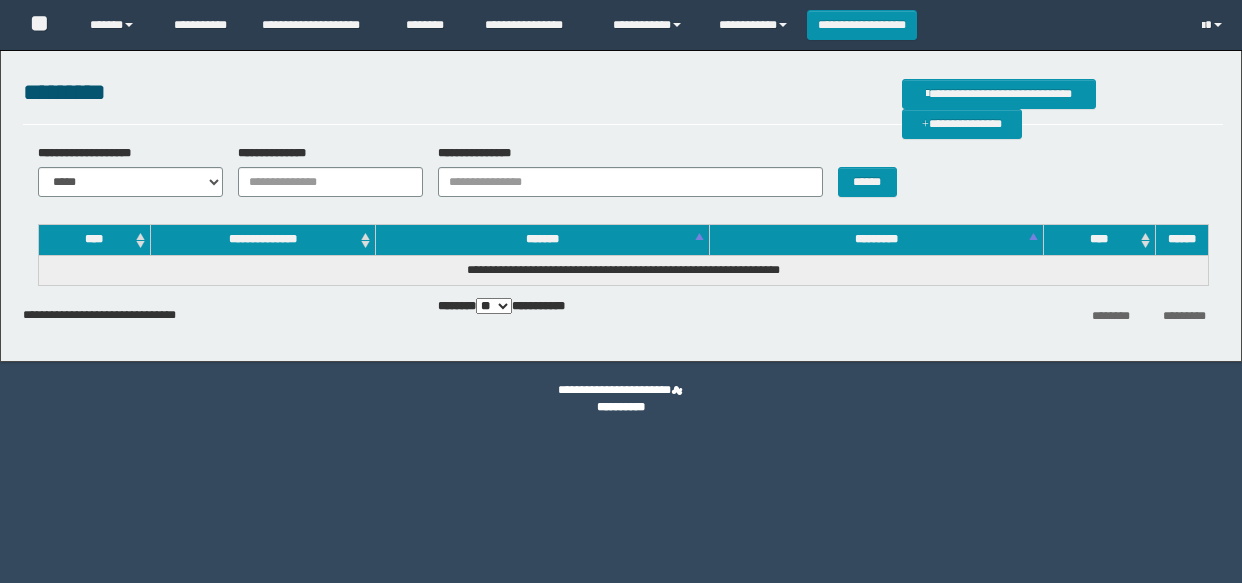 scroll, scrollTop: 0, scrollLeft: 0, axis: both 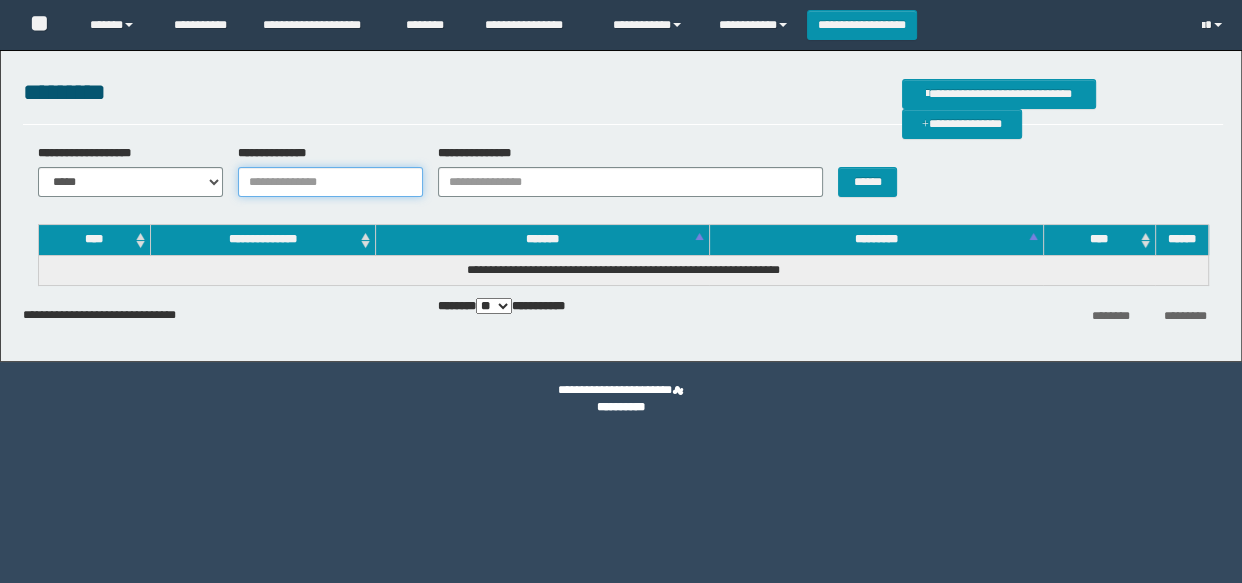 click on "**********" at bounding box center (330, 182) 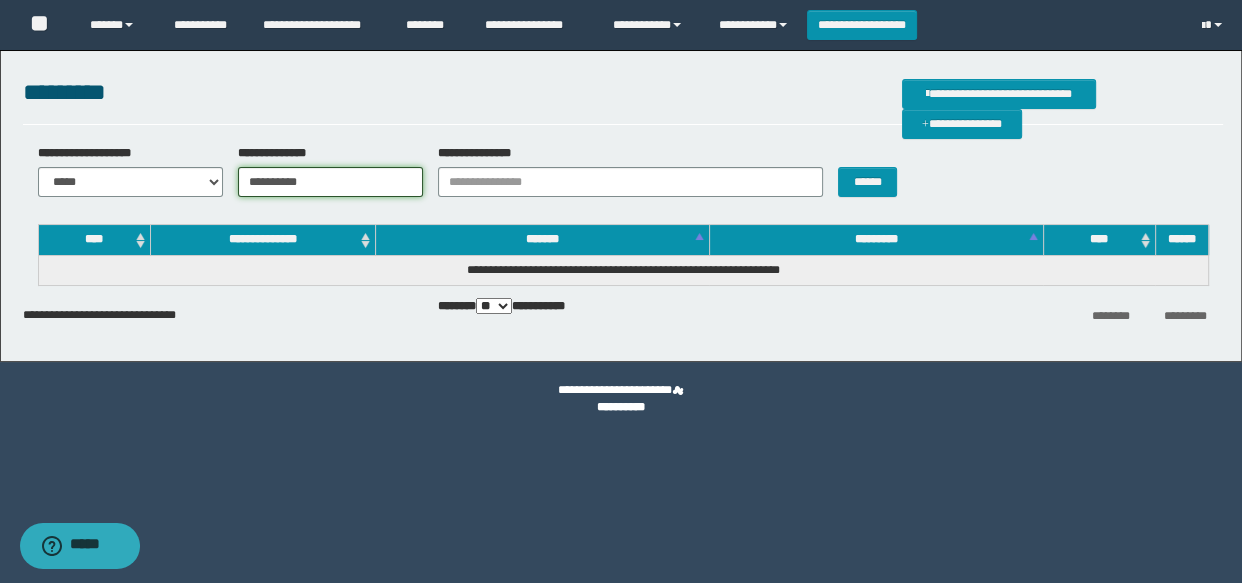 type on "**********" 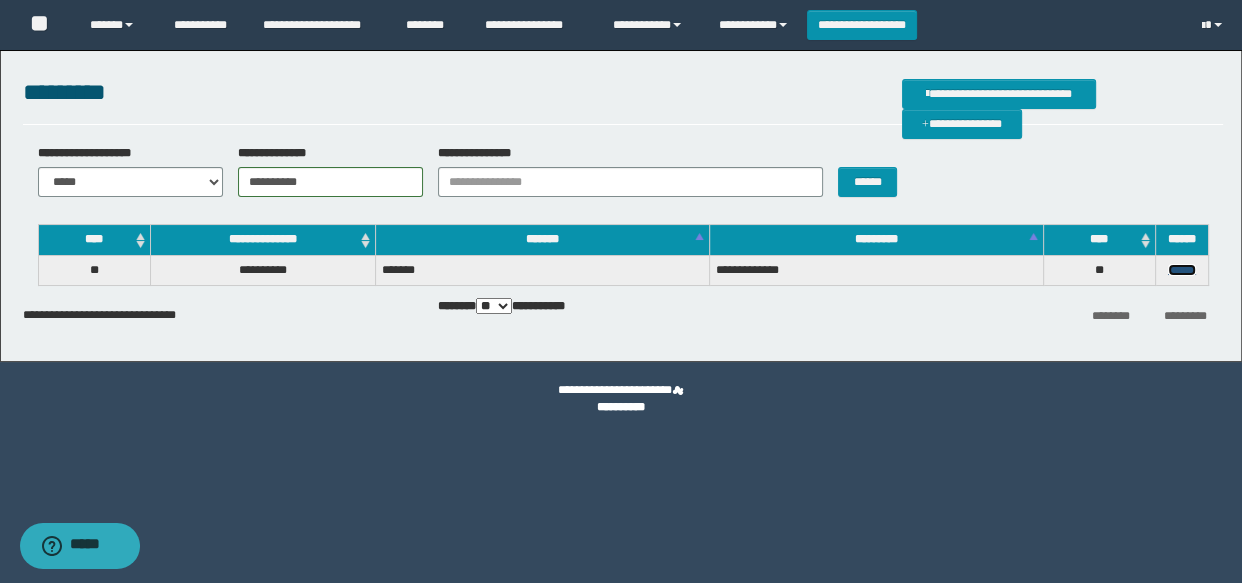 click on "******" at bounding box center [1182, 270] 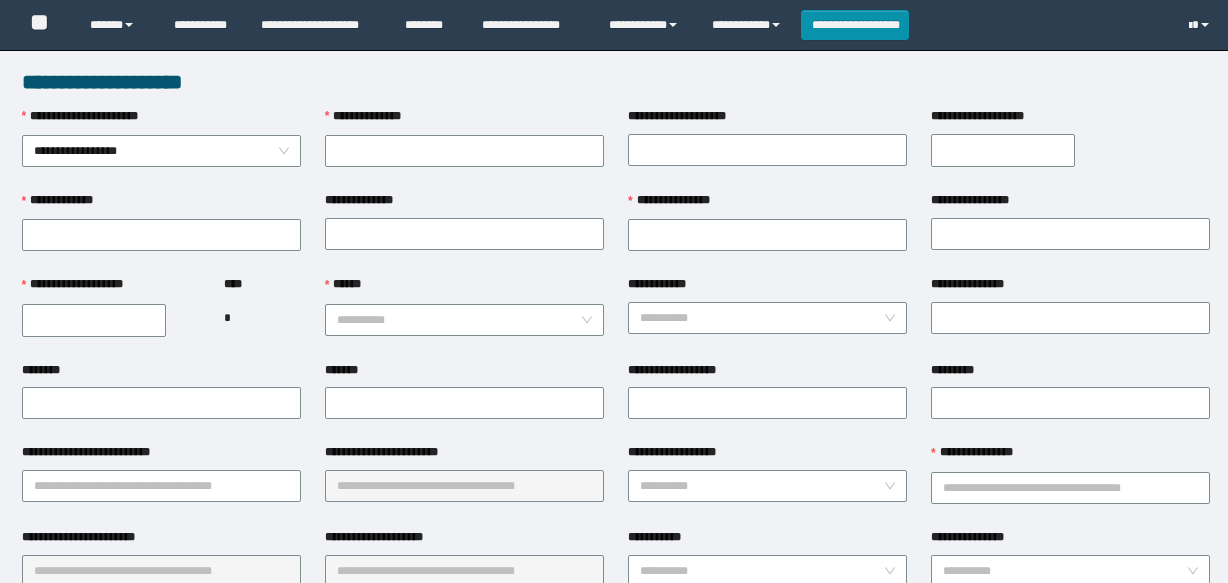 scroll, scrollTop: 0, scrollLeft: 0, axis: both 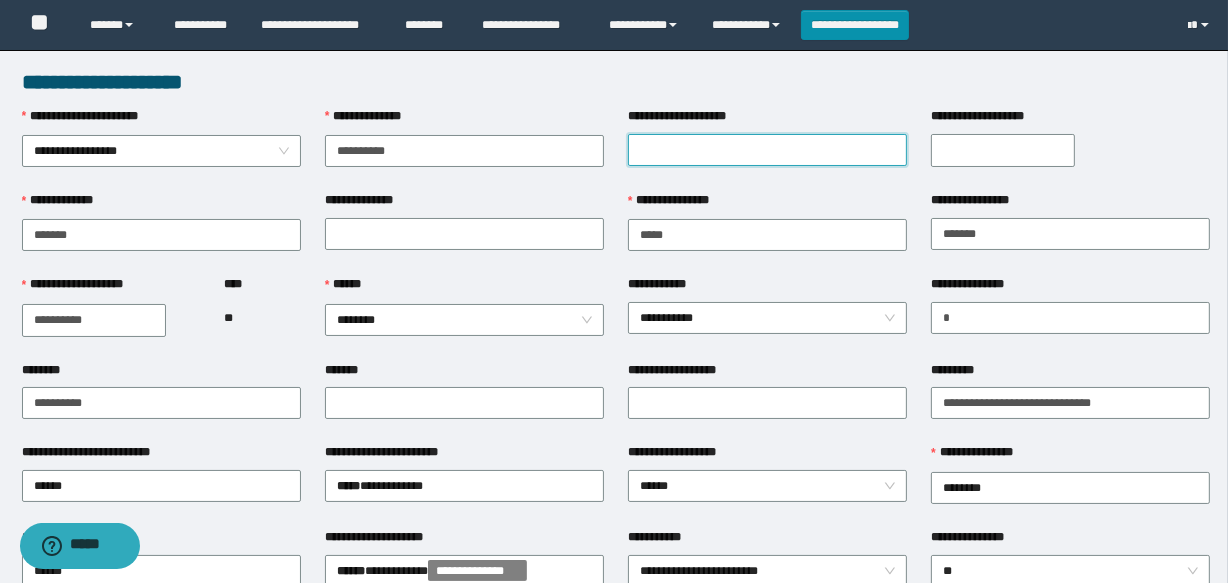 click on "**********" at bounding box center (767, 150) 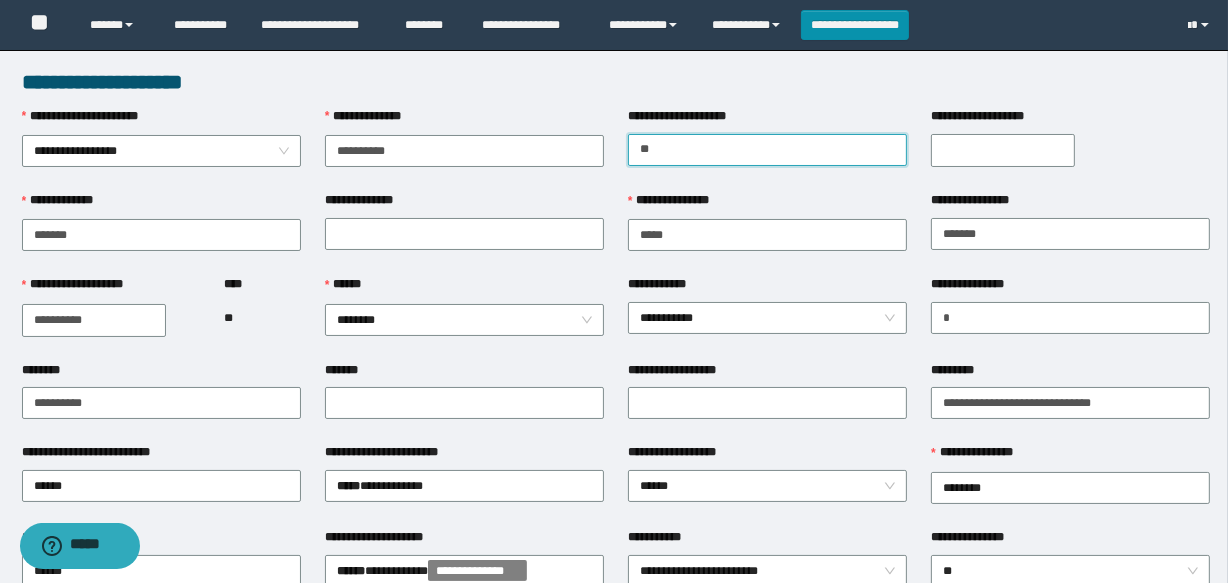 type on "*********" 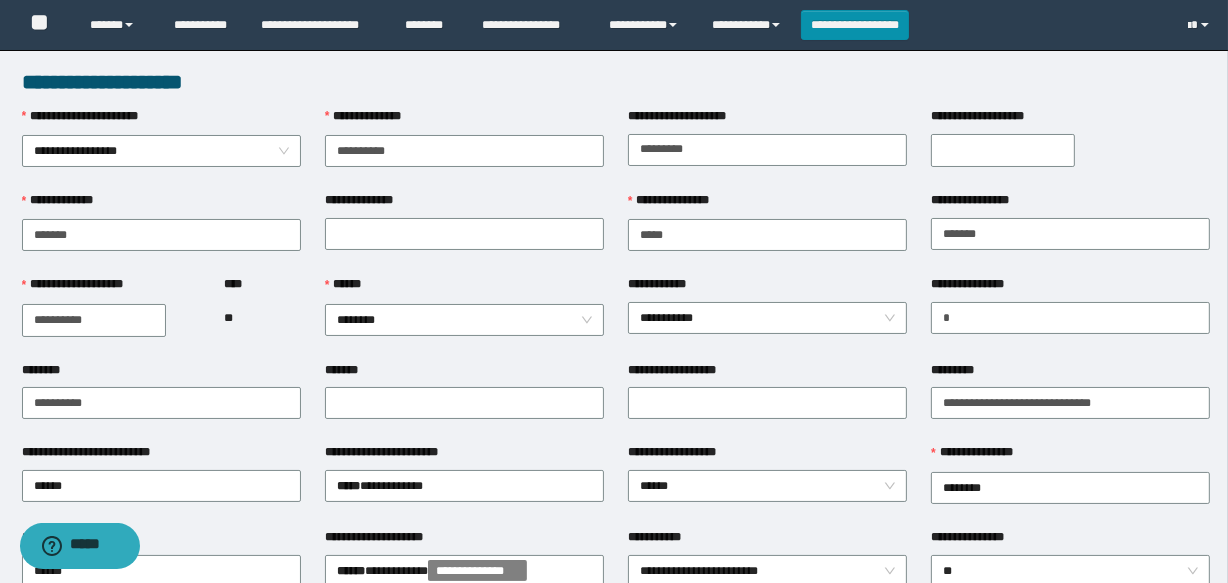 click on "**********" at bounding box center [1003, 150] 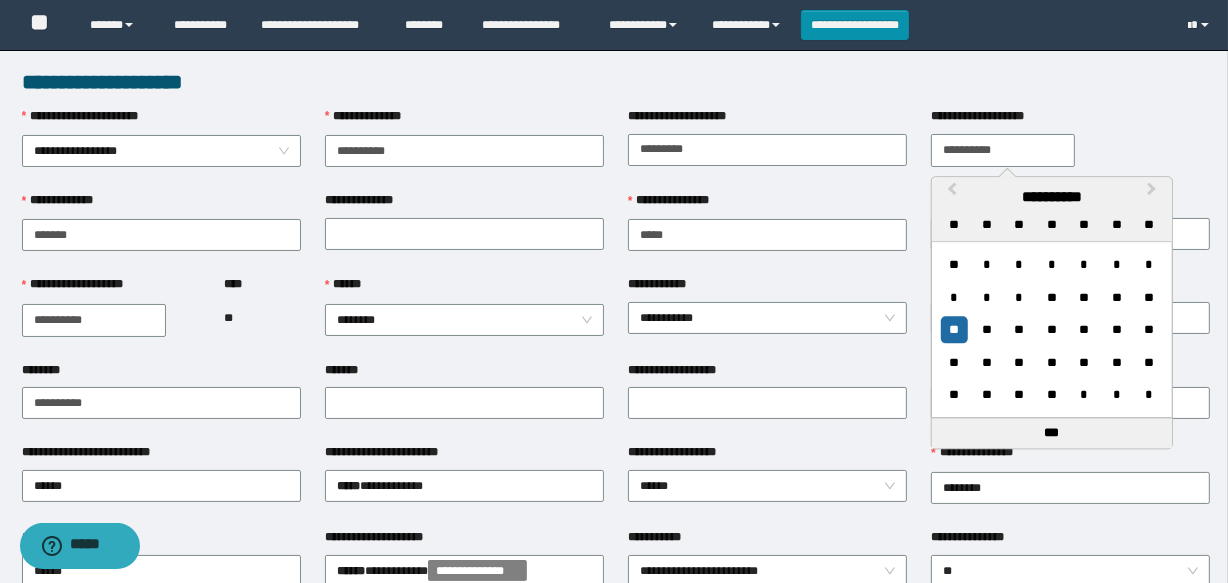 type on "**********" 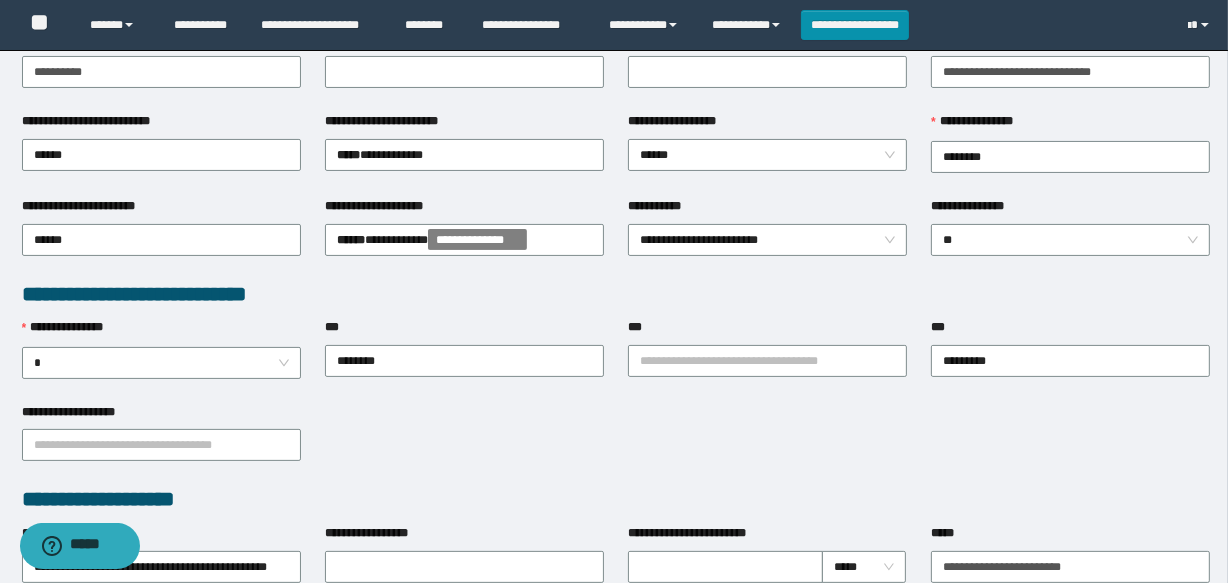 scroll, scrollTop: 363, scrollLeft: 0, axis: vertical 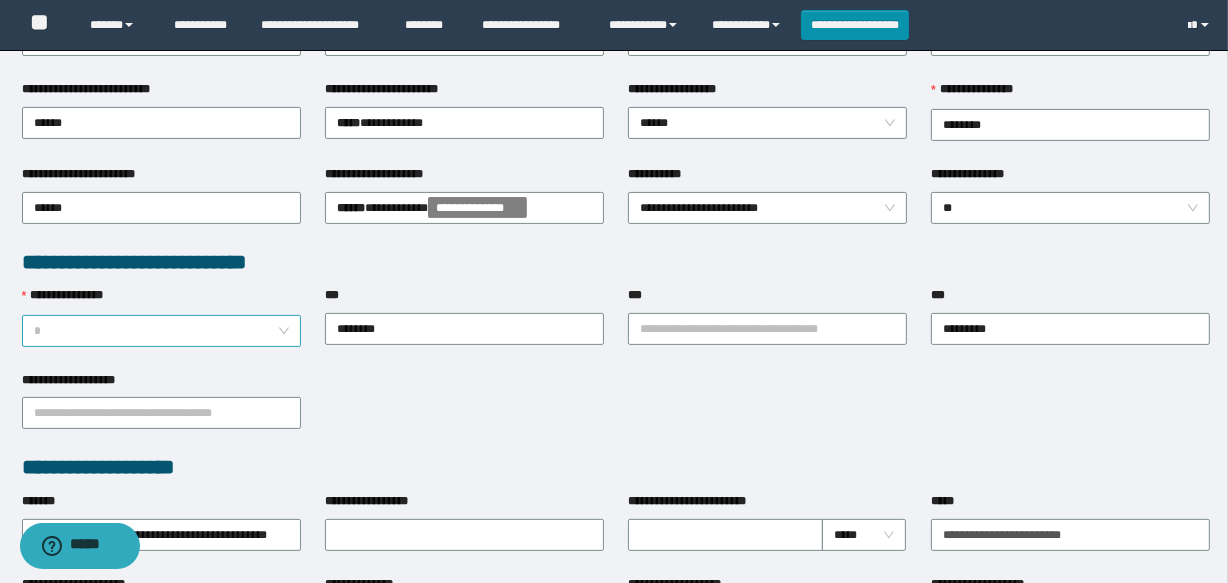 click on "*" at bounding box center (161, 331) 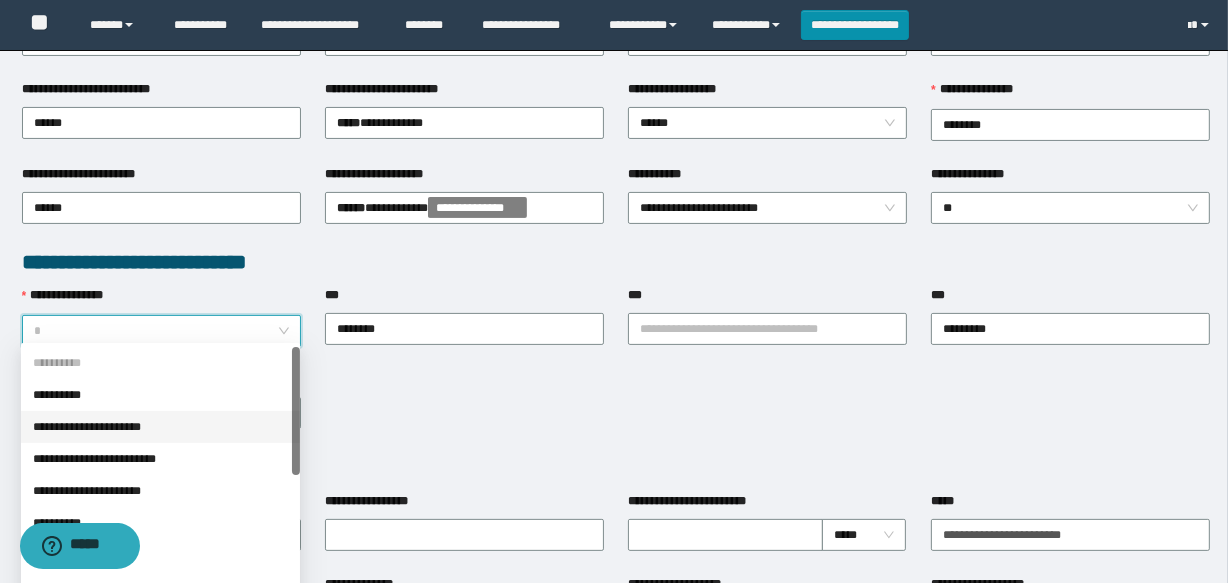 click on "**********" at bounding box center [160, 427] 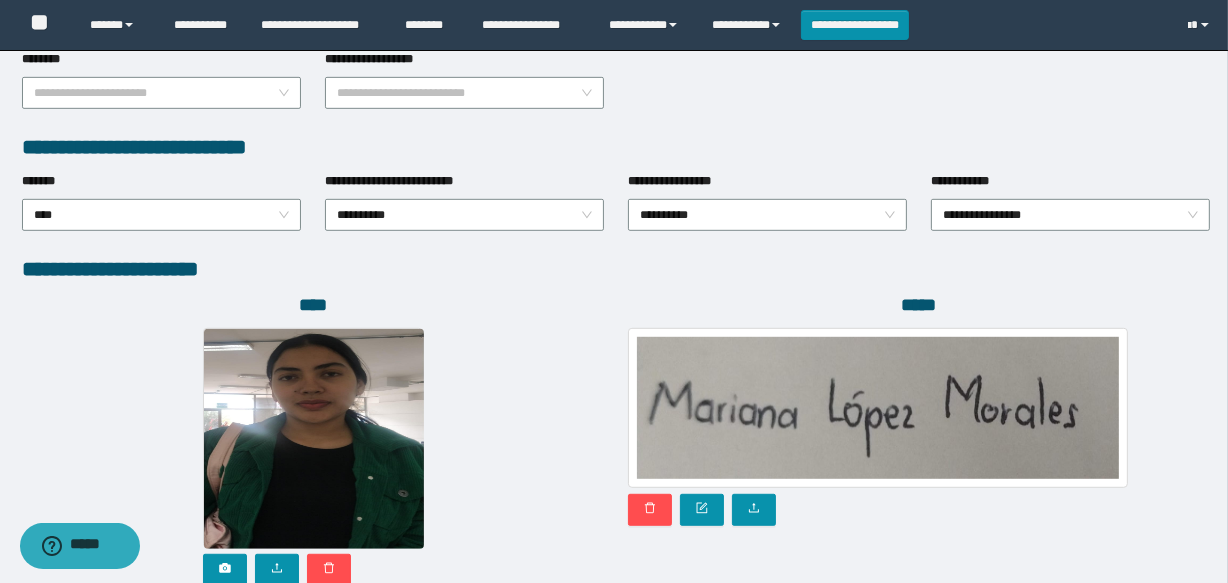 scroll, scrollTop: 1120, scrollLeft: 0, axis: vertical 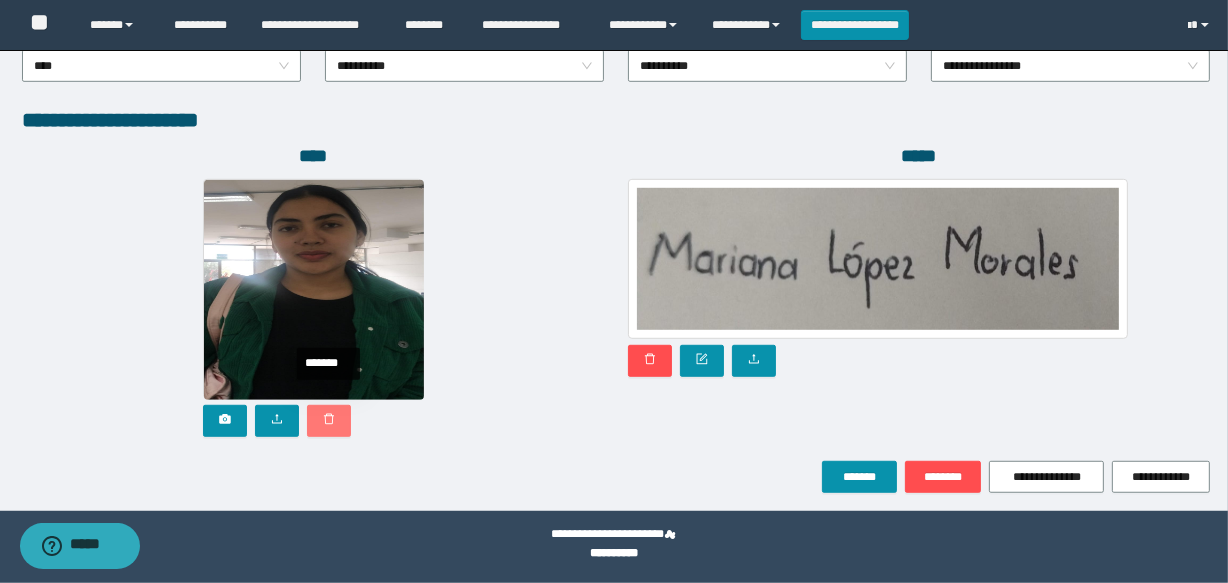 click at bounding box center [329, 421] 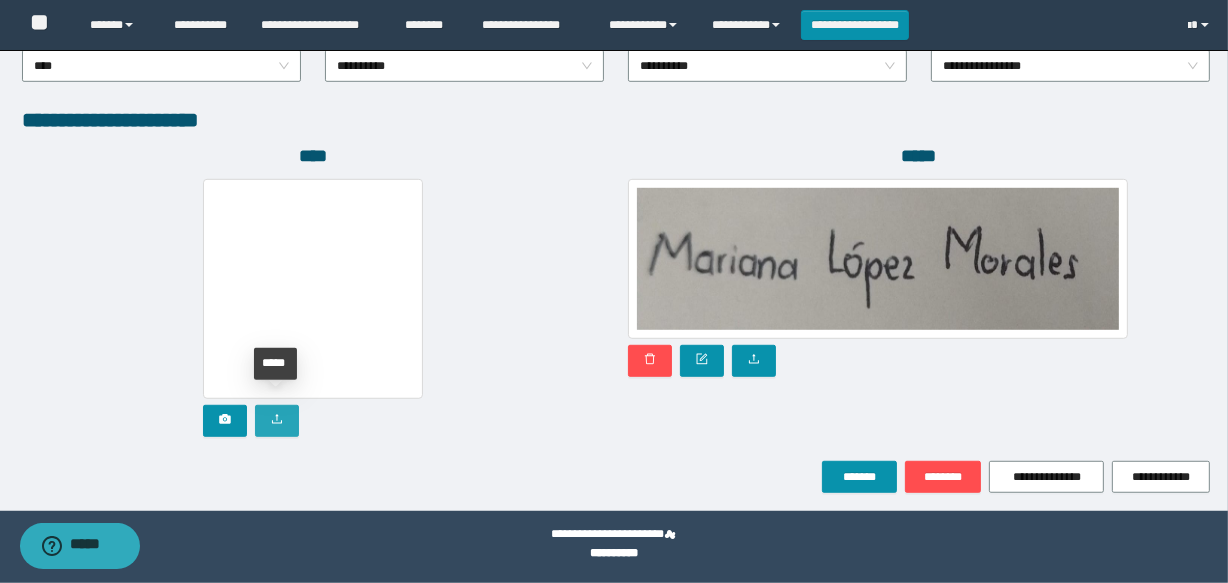 click 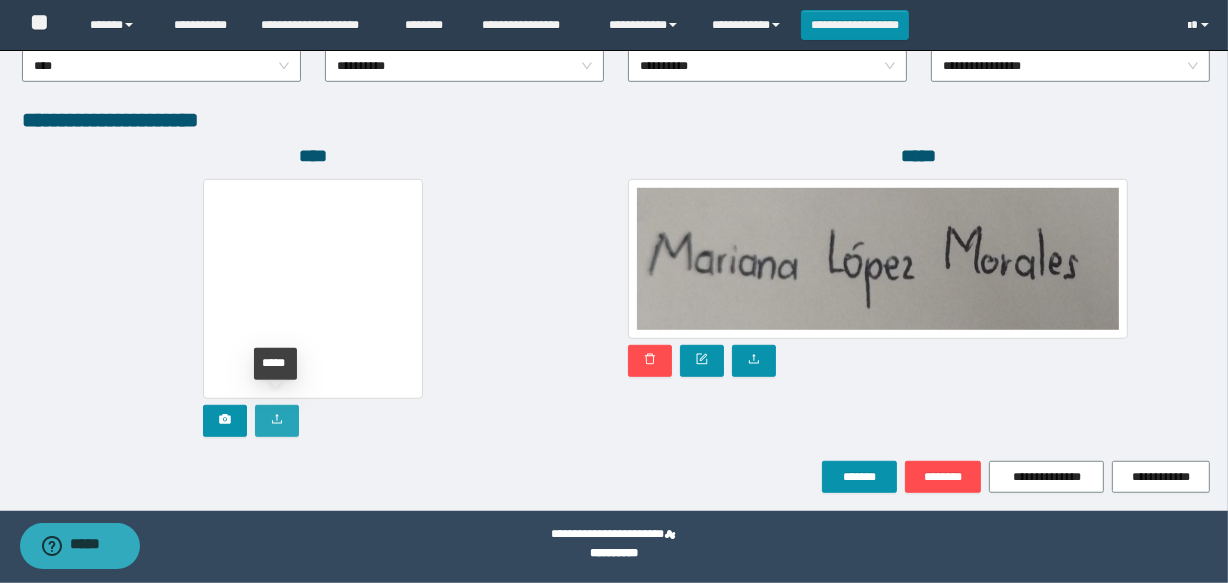 click at bounding box center (277, 421) 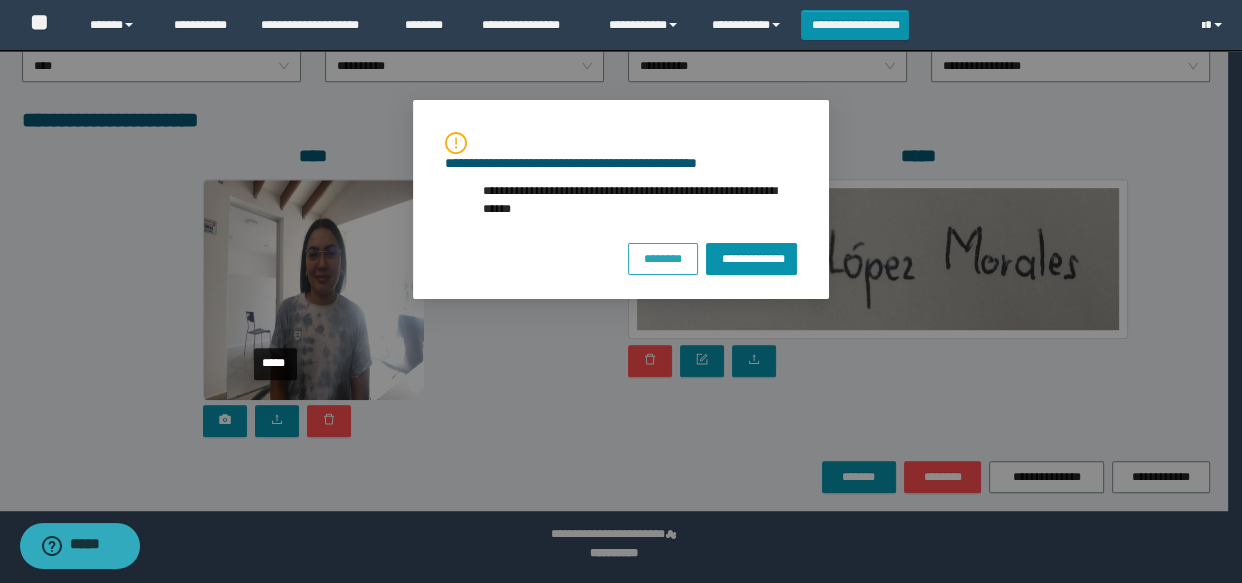 click on "********" at bounding box center (663, 258) 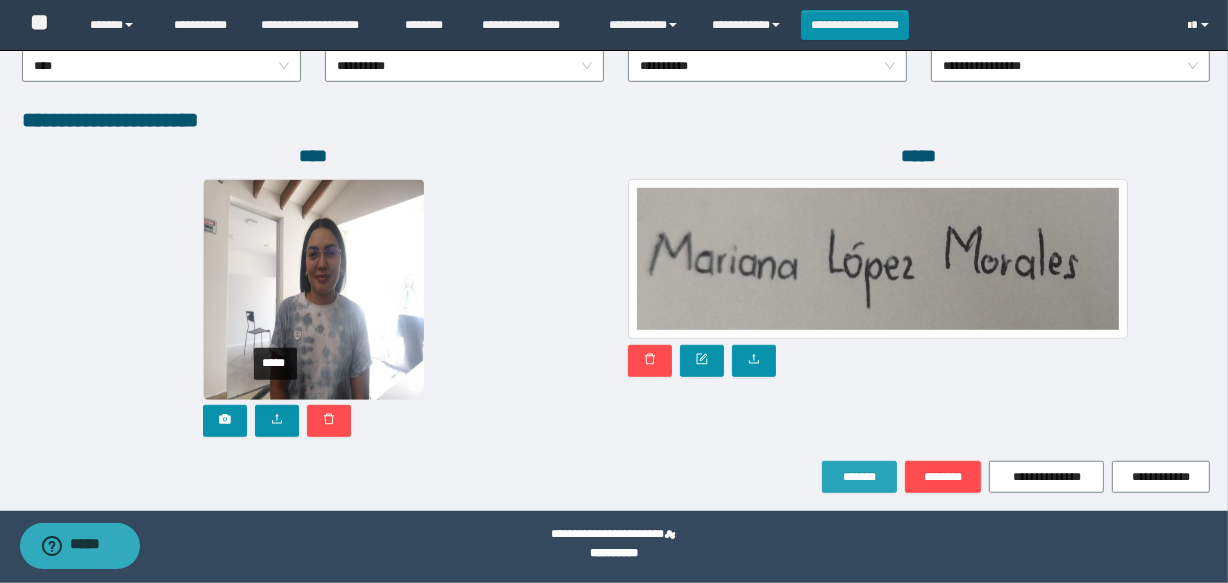 click on "*******" at bounding box center [859, 477] 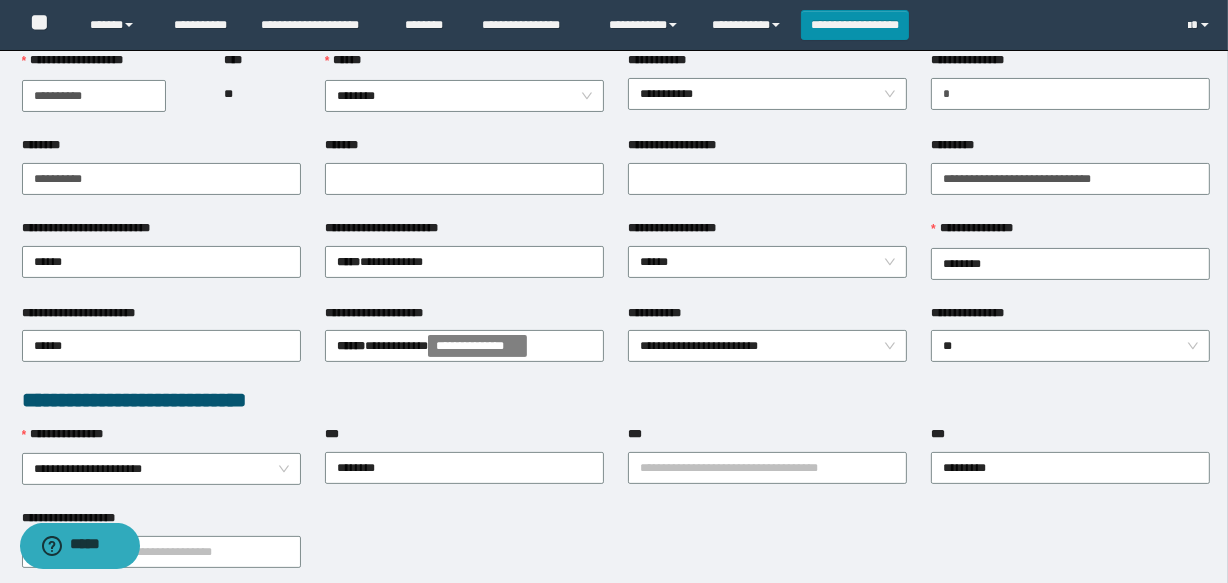 scroll, scrollTop: 0, scrollLeft: 0, axis: both 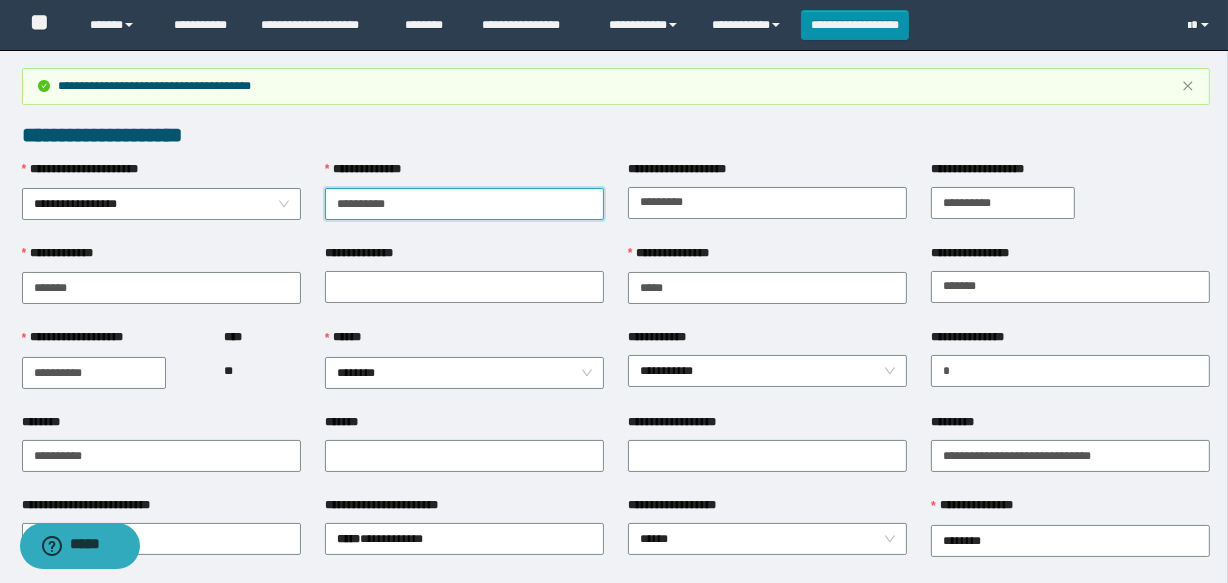 drag, startPoint x: 415, startPoint y: 204, endPoint x: 330, endPoint y: 210, distance: 85.2115 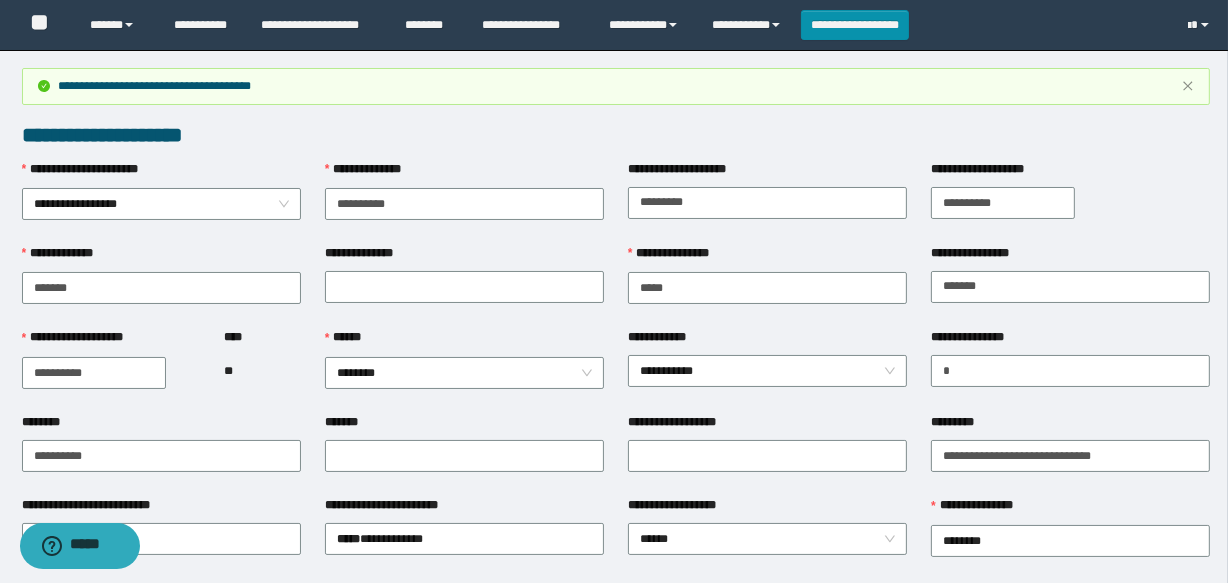 click on "**********" at bounding box center [855, 25] 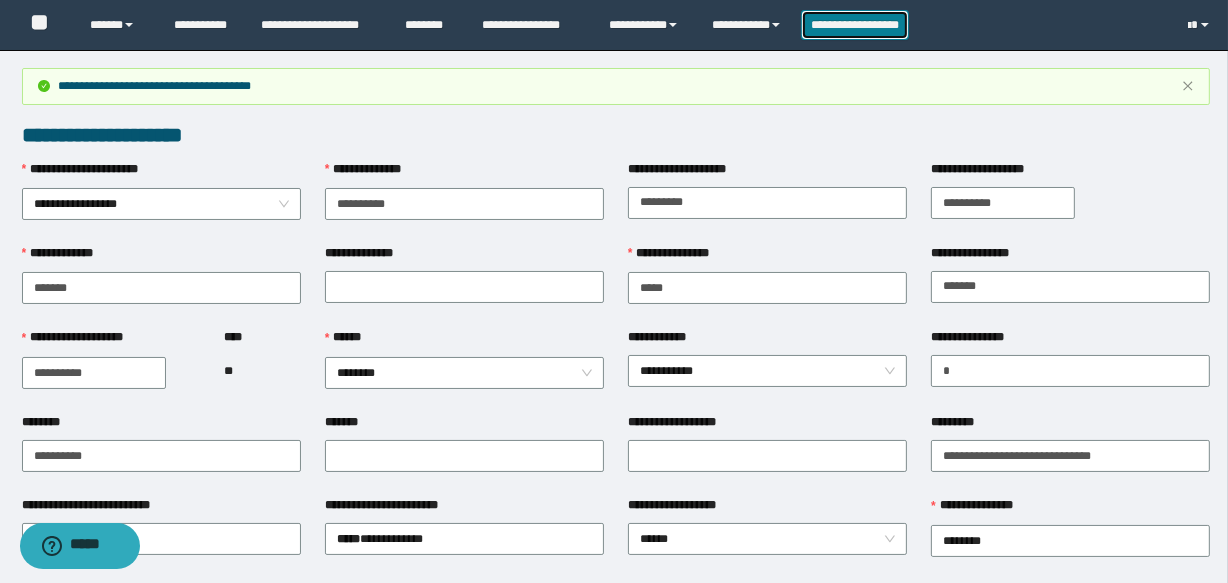 click on "**********" at bounding box center [855, 25] 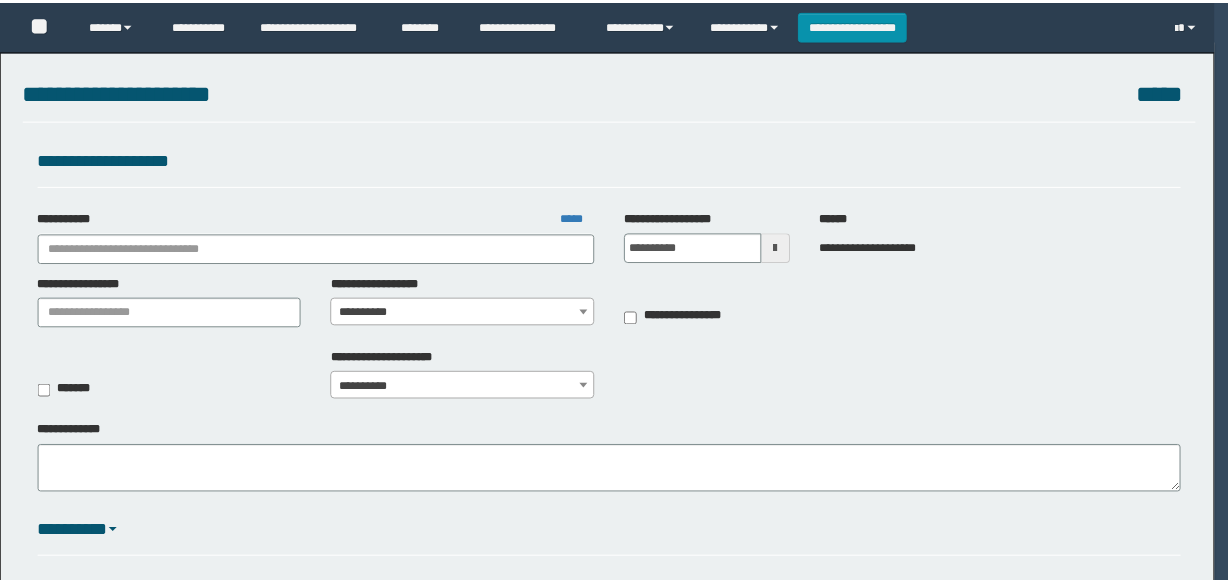scroll, scrollTop: 0, scrollLeft: 0, axis: both 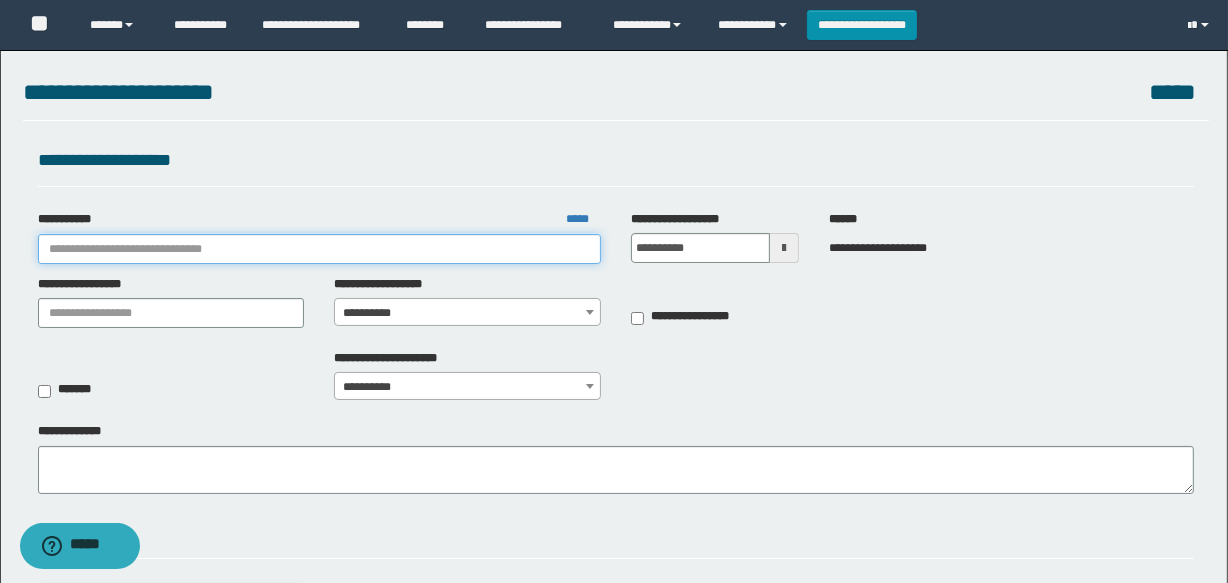click on "**********" at bounding box center (319, 249) 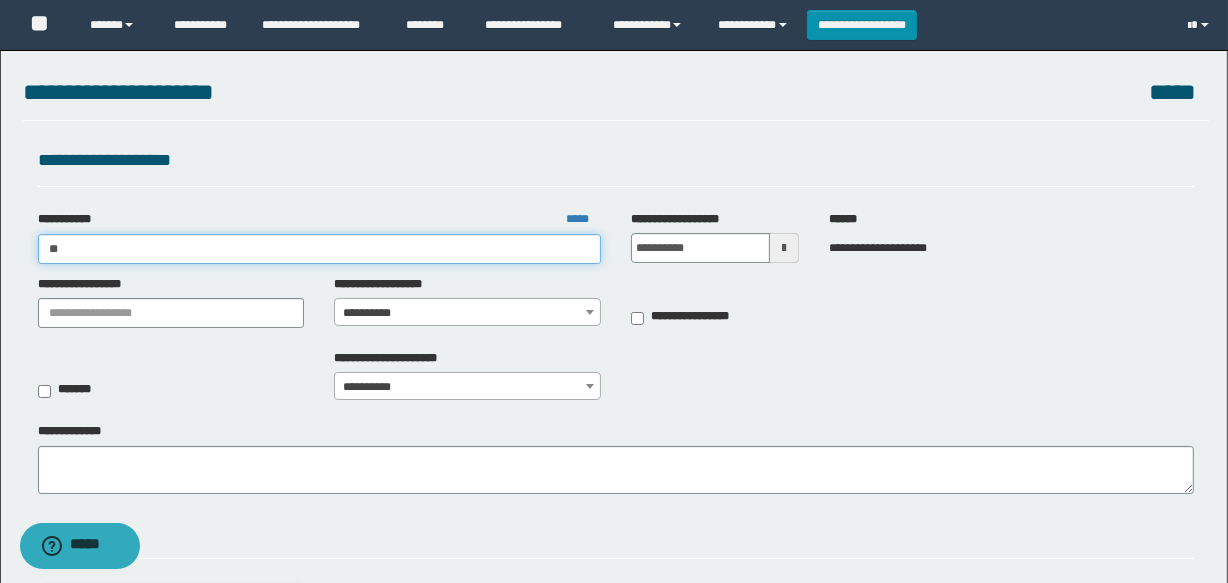 type on "***" 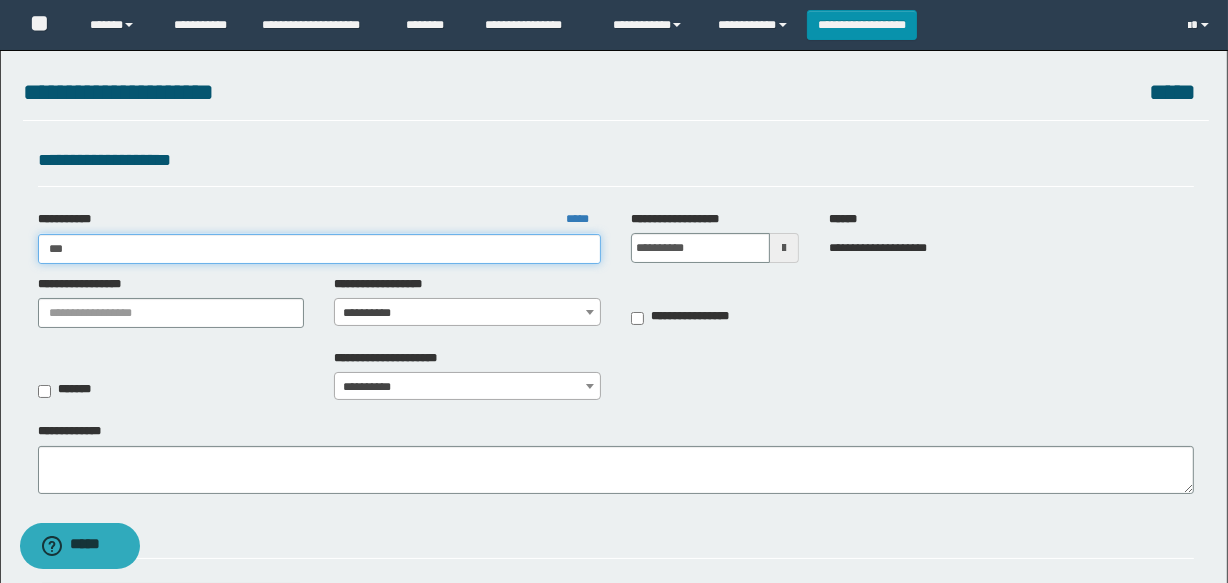 type on "***" 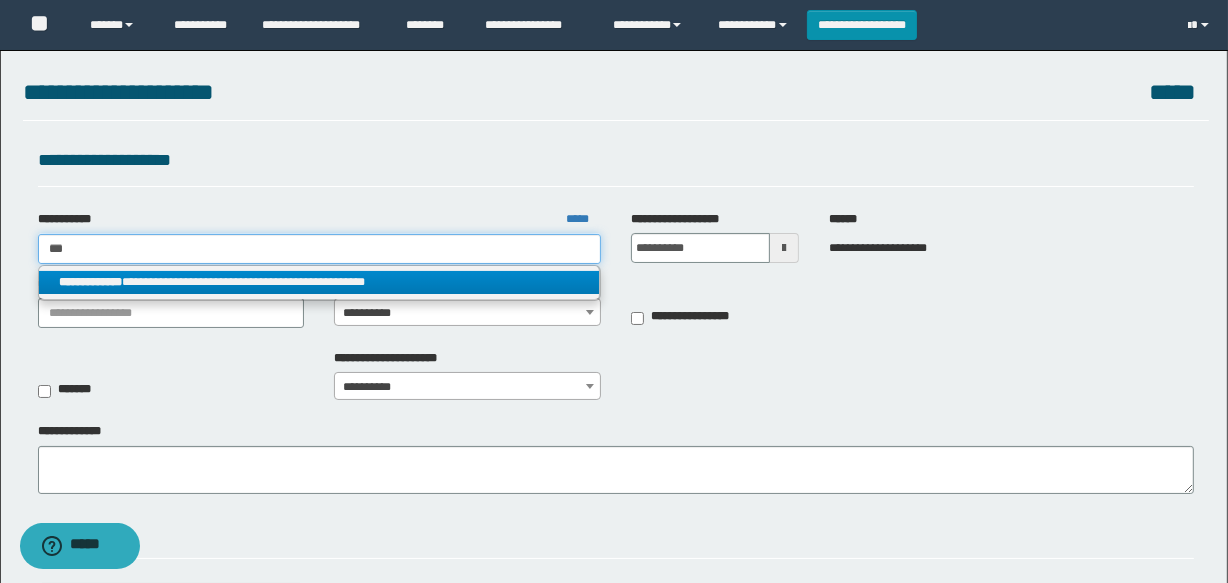 type on "***" 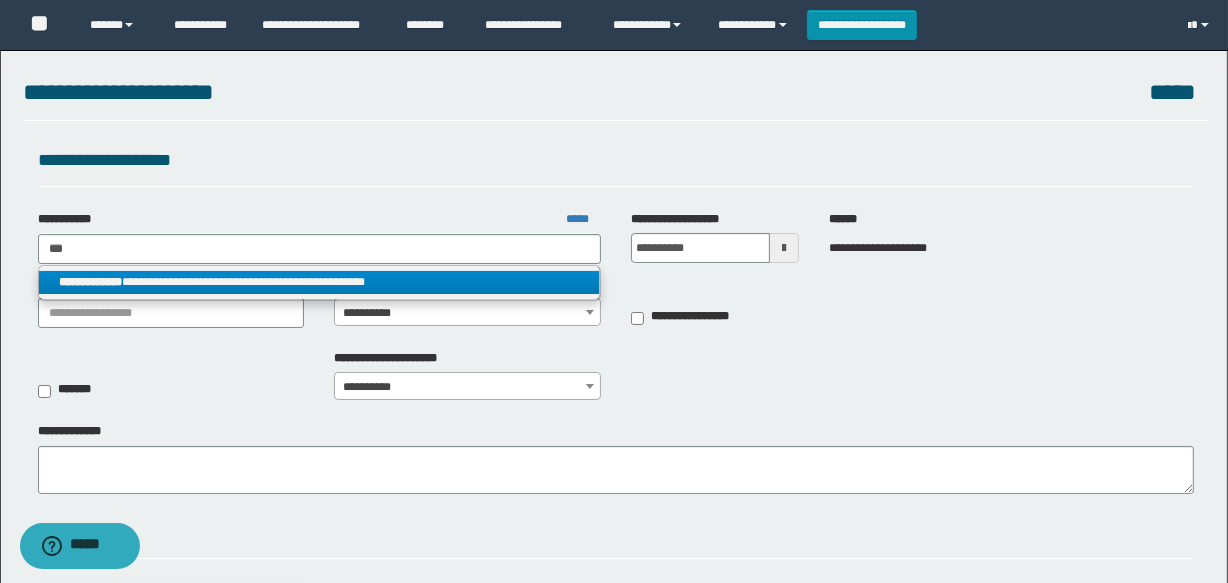 click on "**********" at bounding box center (319, 282) 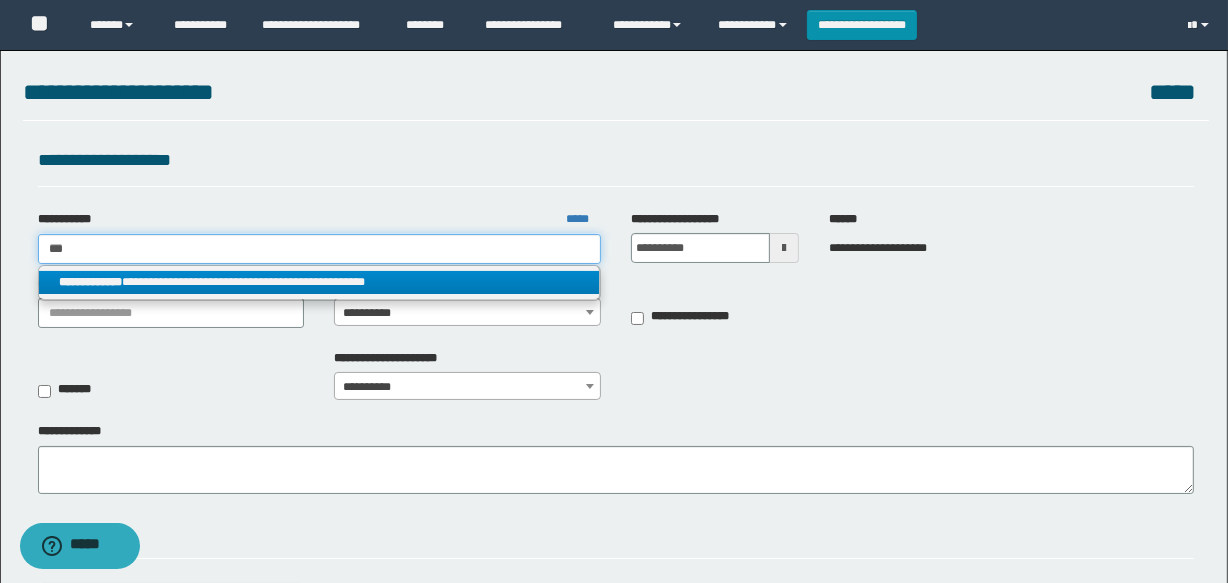 type 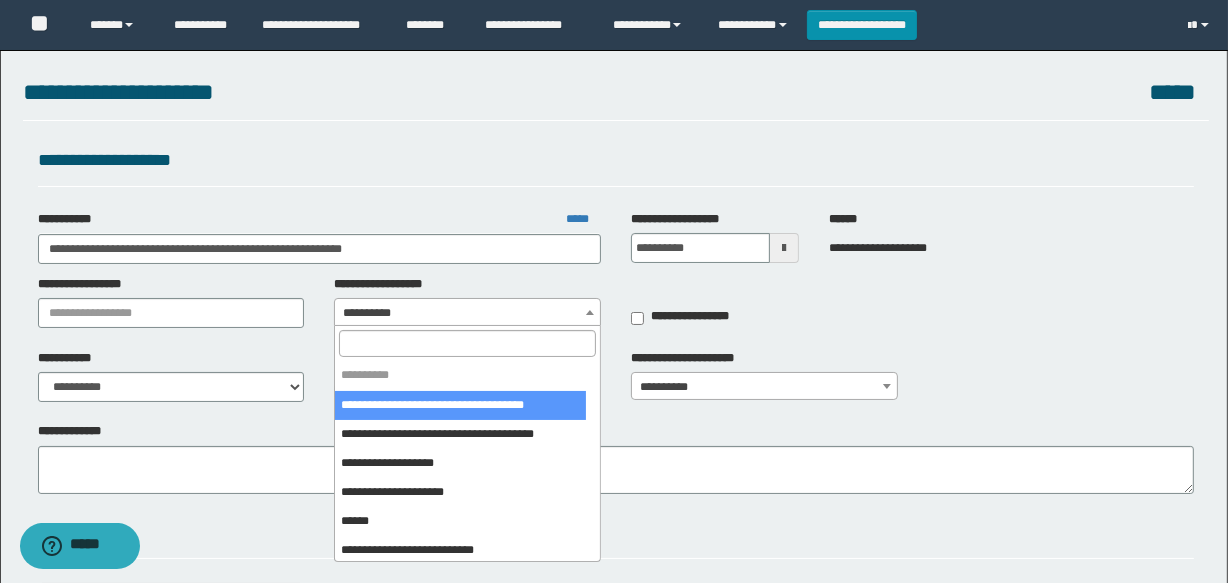 click on "**********" at bounding box center [467, 313] 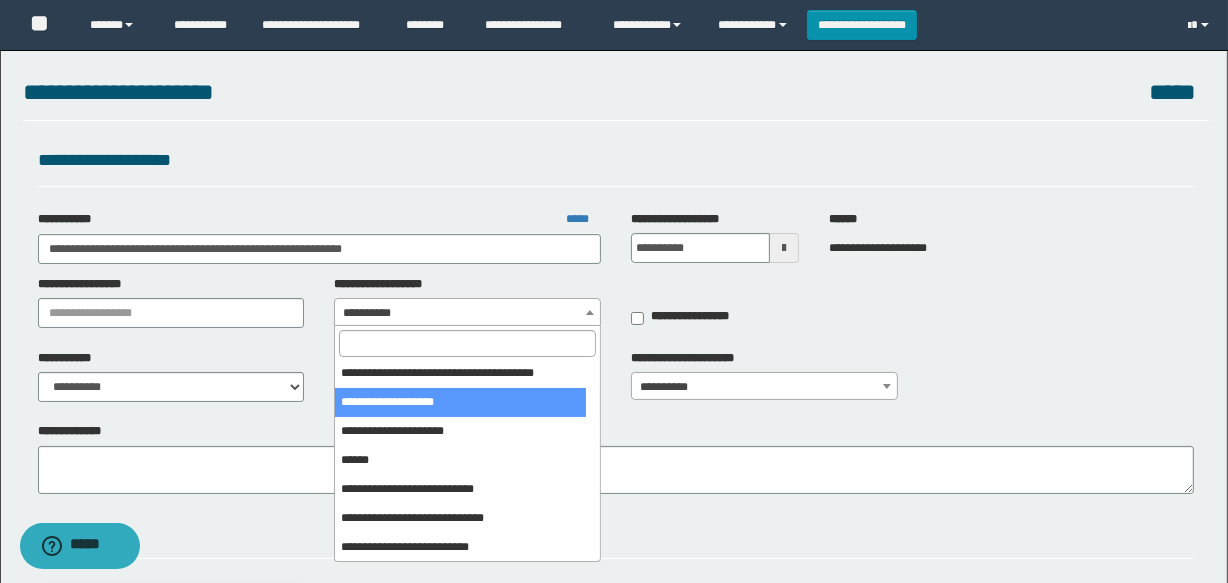 scroll, scrollTop: 90, scrollLeft: 0, axis: vertical 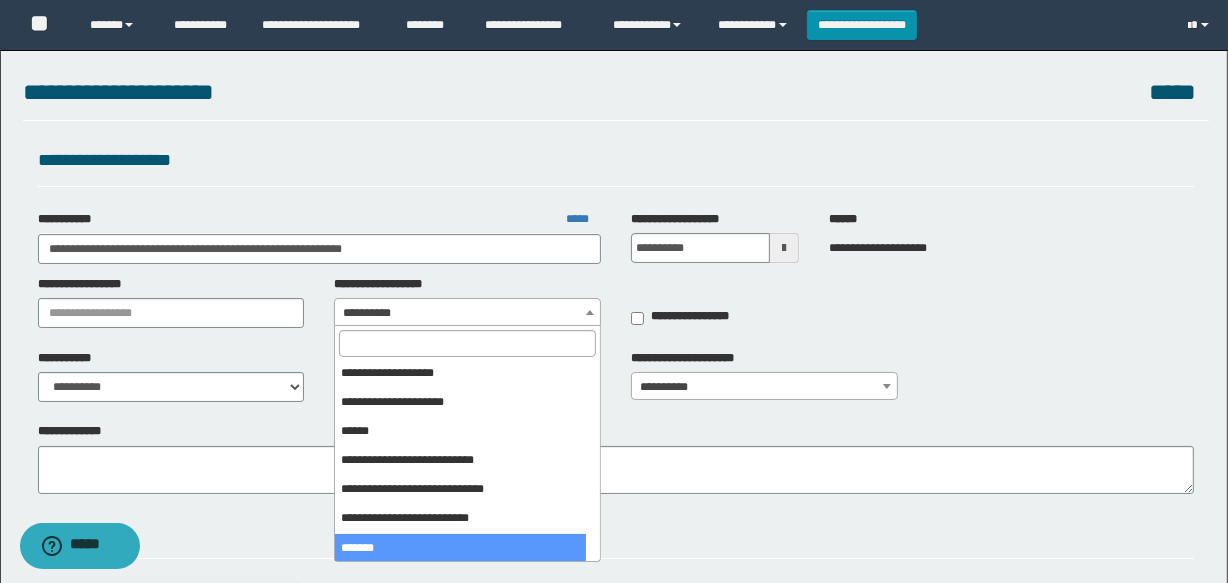 select on "***" 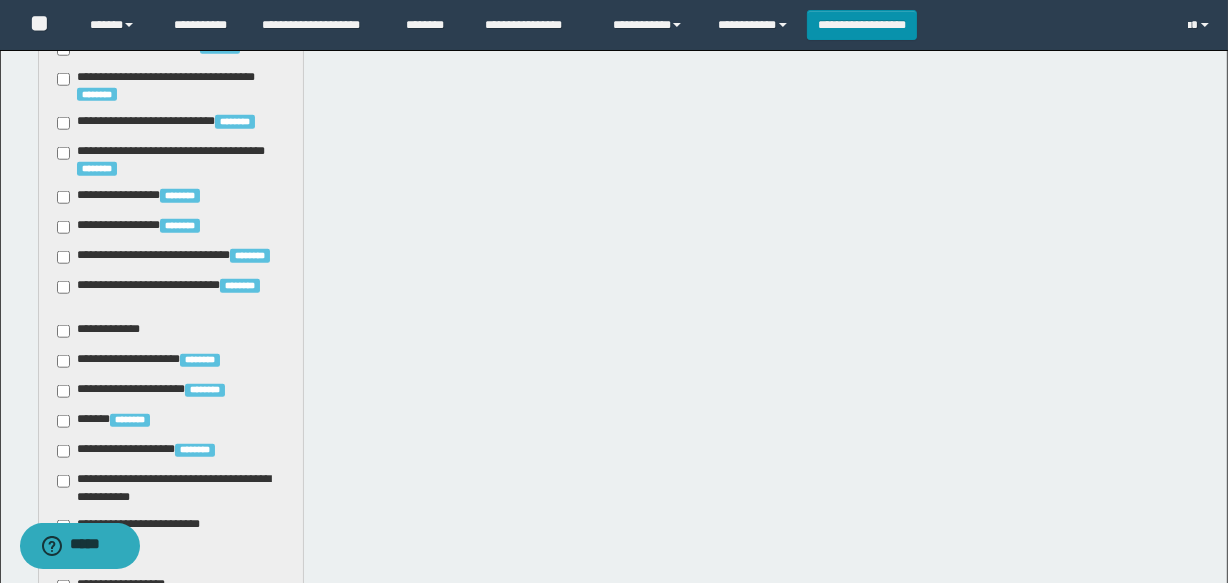 scroll, scrollTop: 1818, scrollLeft: 0, axis: vertical 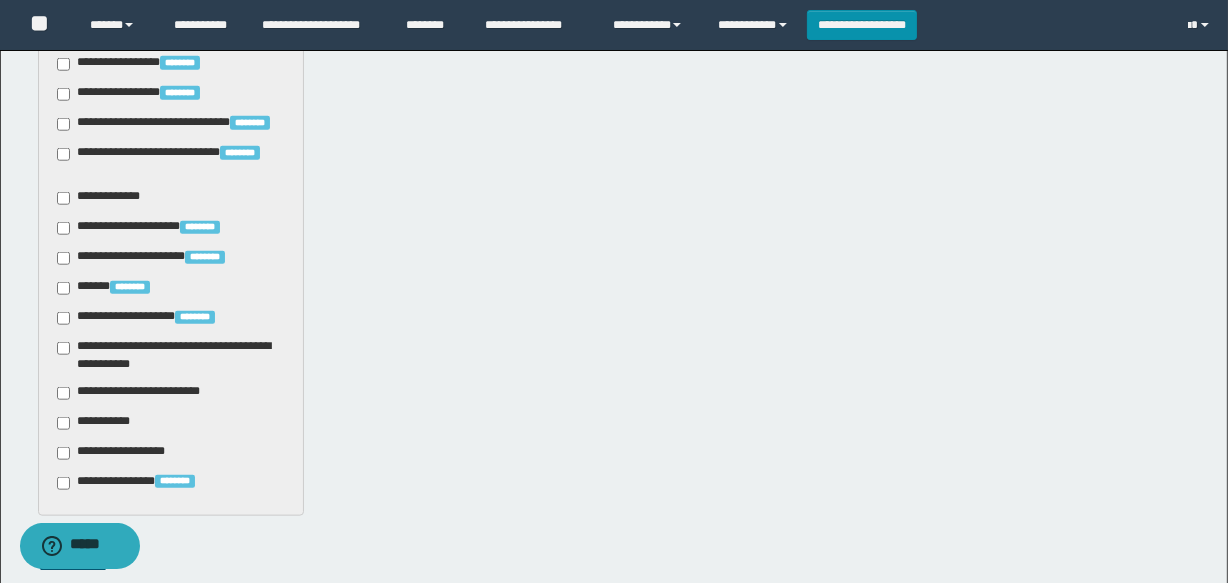 click on "**********" at bounding box center (143, 393) 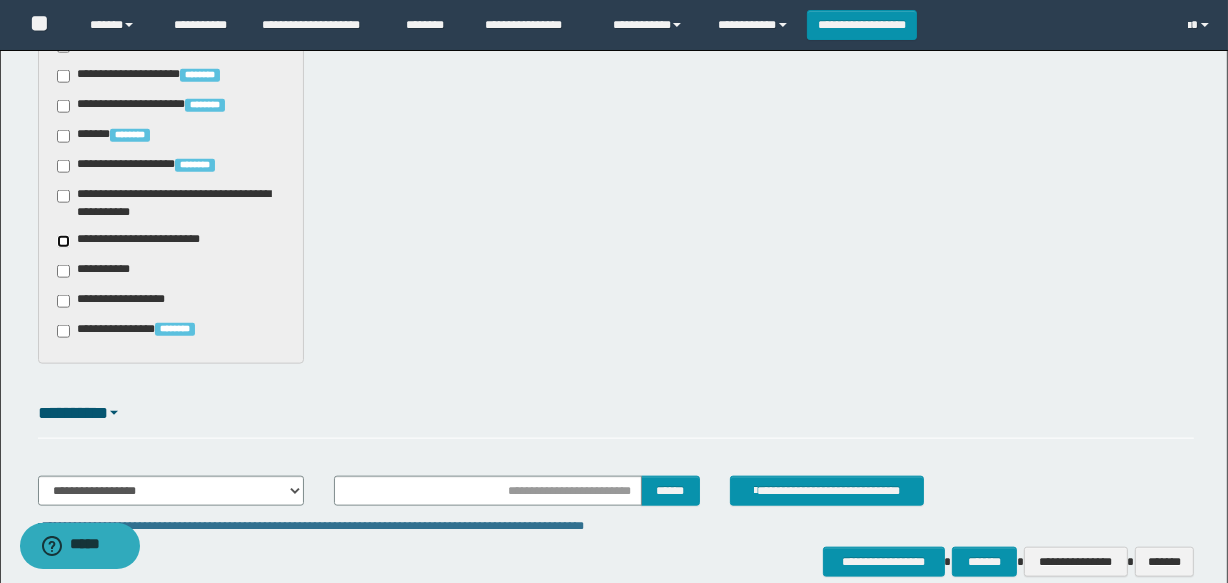 scroll, scrollTop: 2069, scrollLeft: 0, axis: vertical 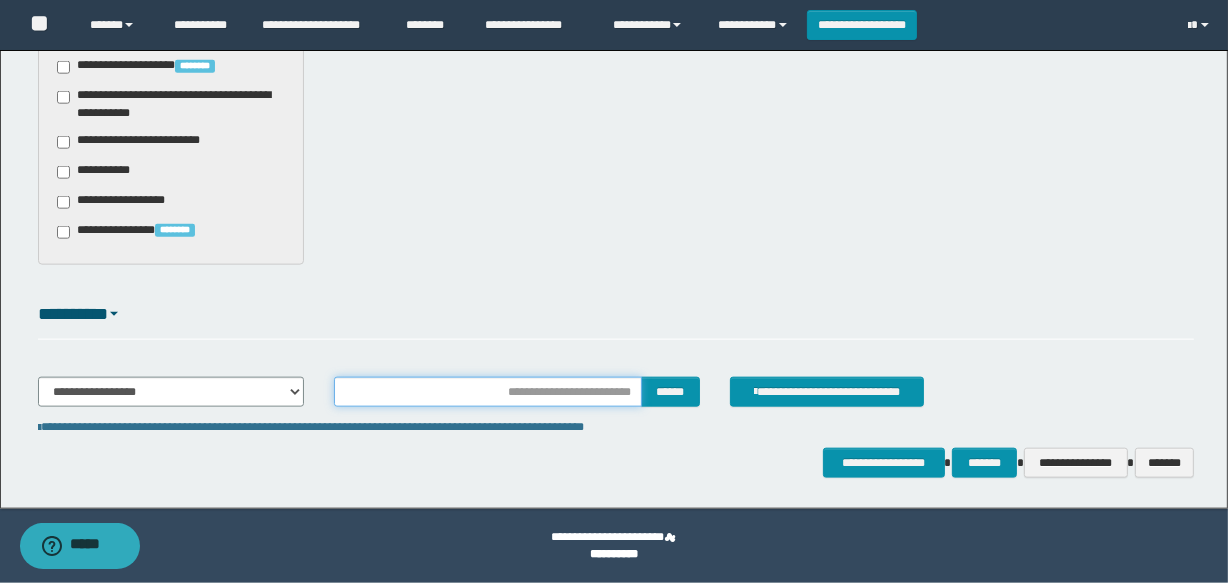 click at bounding box center (487, 392) 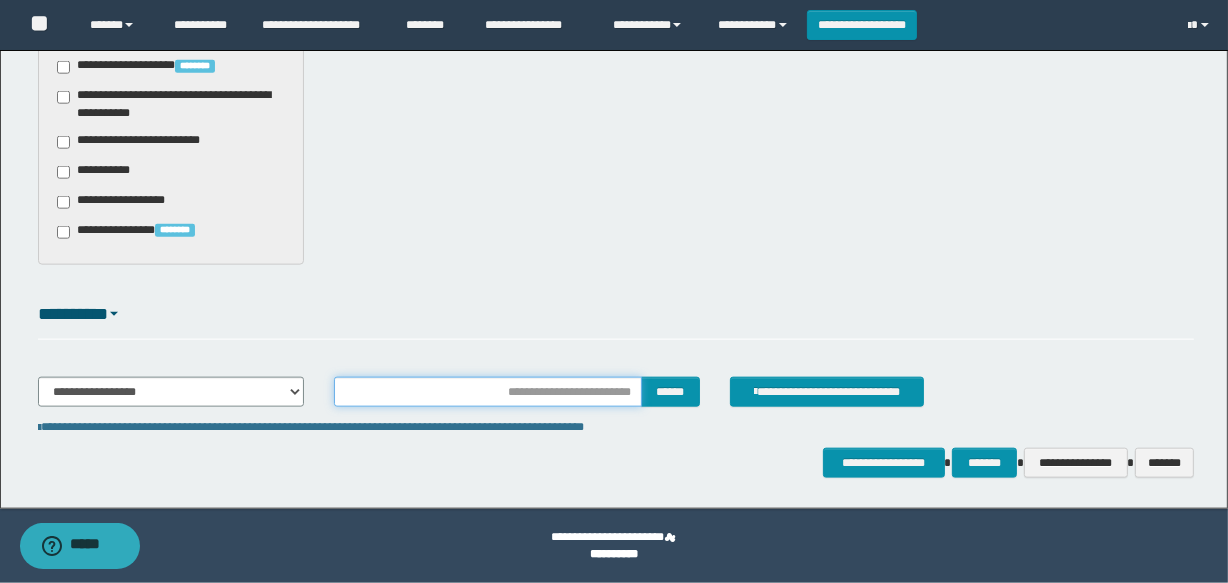 type on "**********" 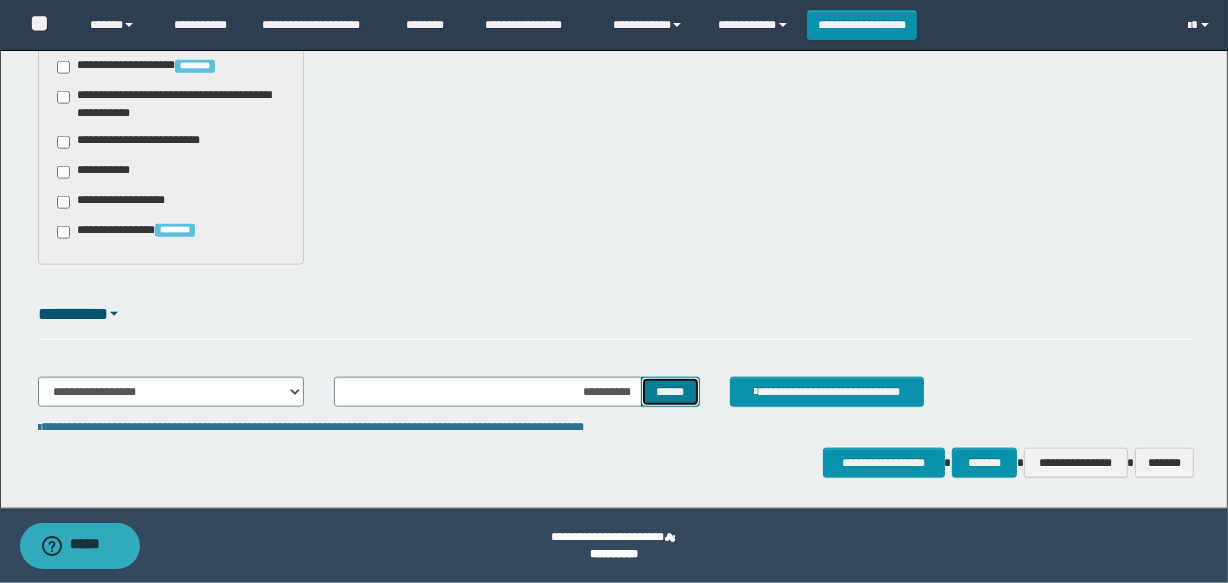 click on "******" at bounding box center (670, 392) 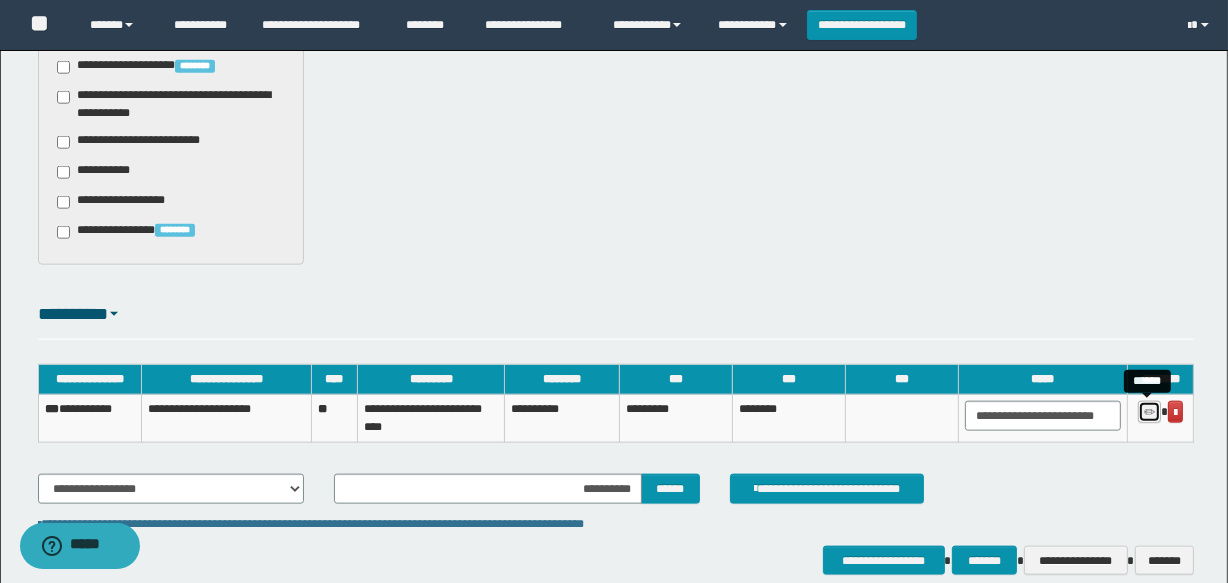 click at bounding box center (1149, 413) 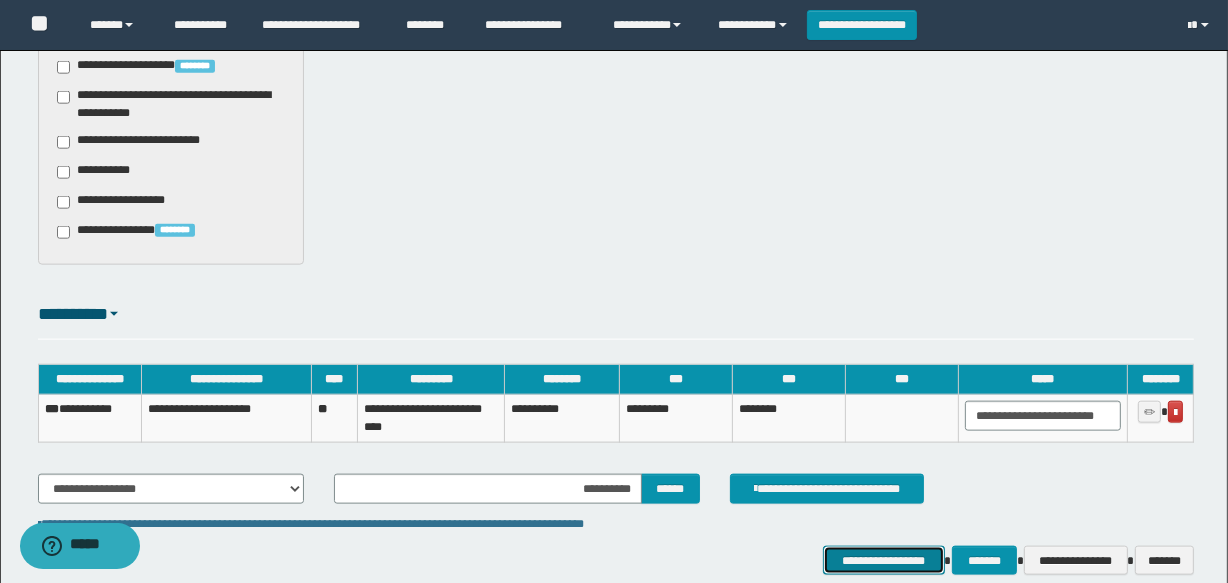 click on "**********" at bounding box center (884, 561) 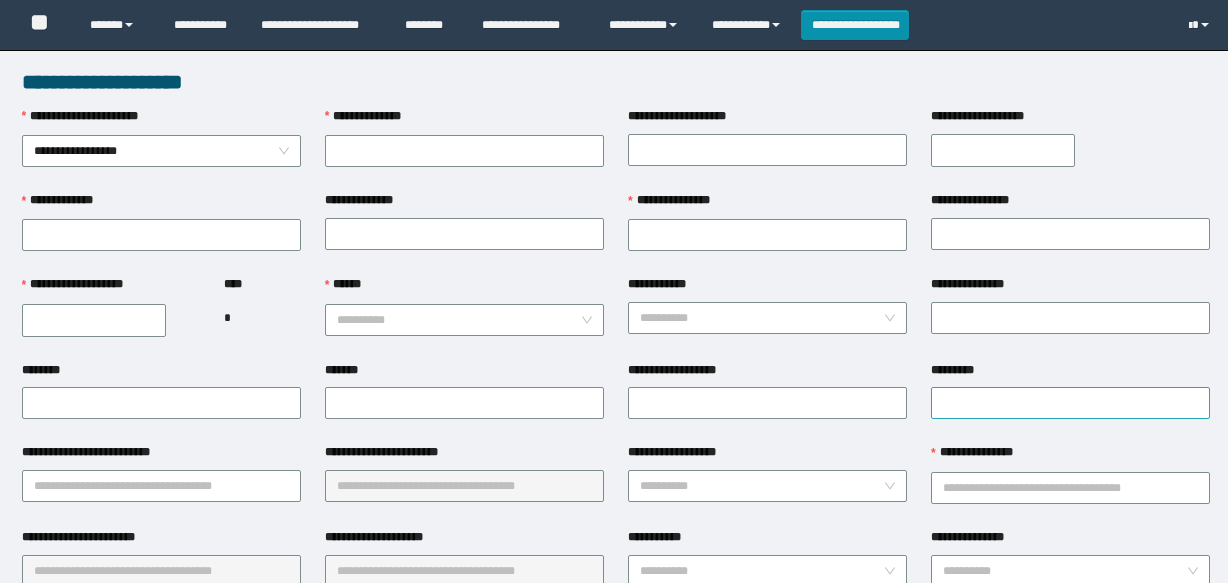 scroll, scrollTop: 0, scrollLeft: 0, axis: both 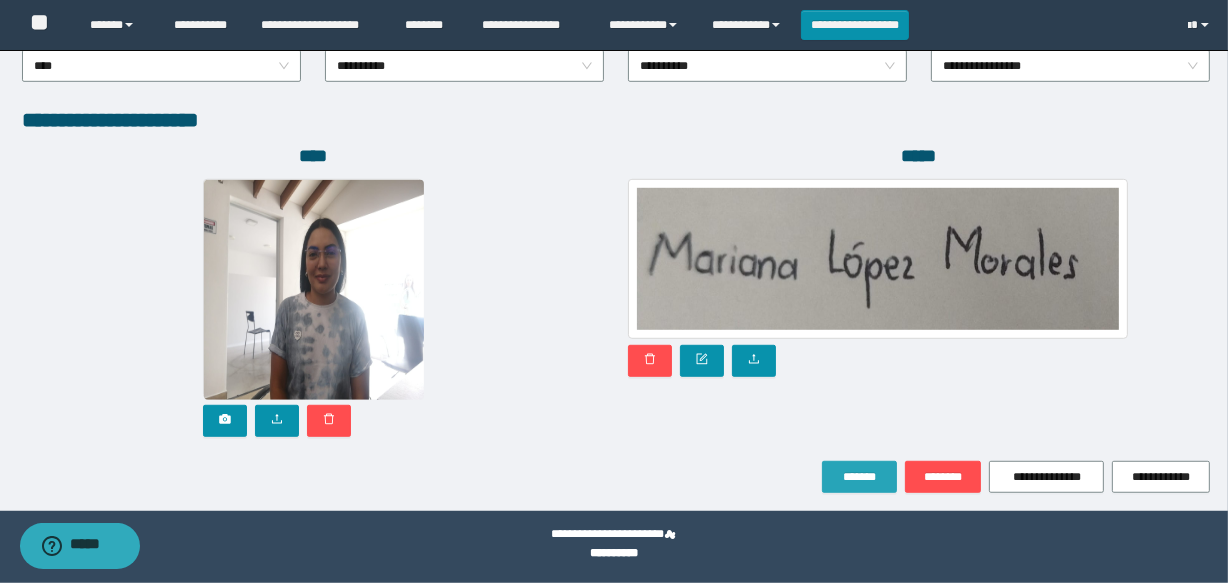 click on "*******" at bounding box center (859, 477) 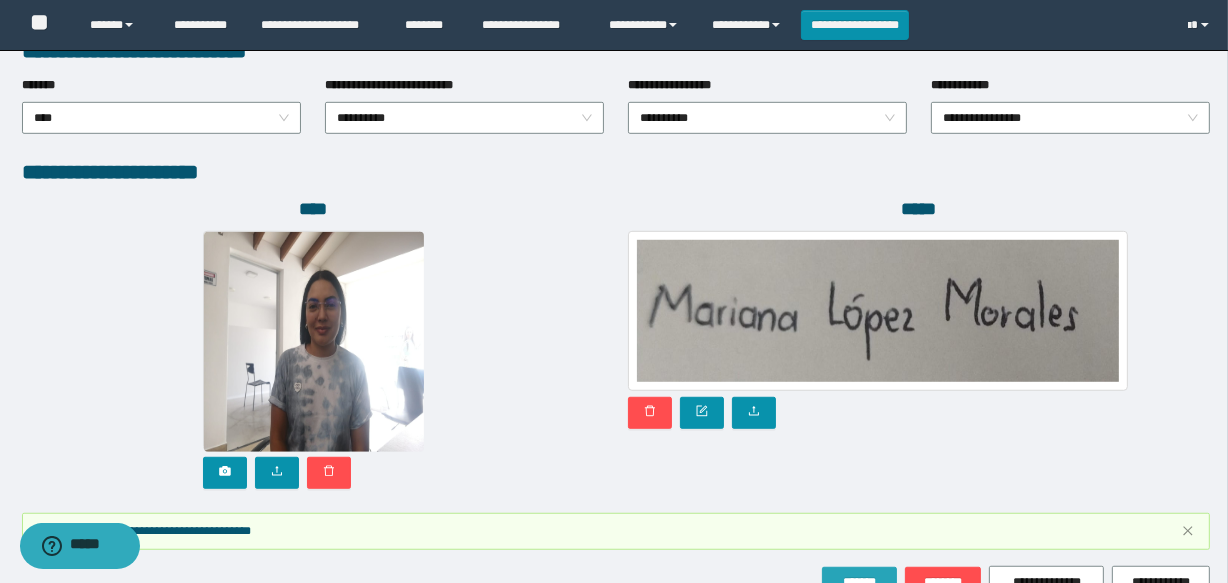 scroll, scrollTop: 1171, scrollLeft: 0, axis: vertical 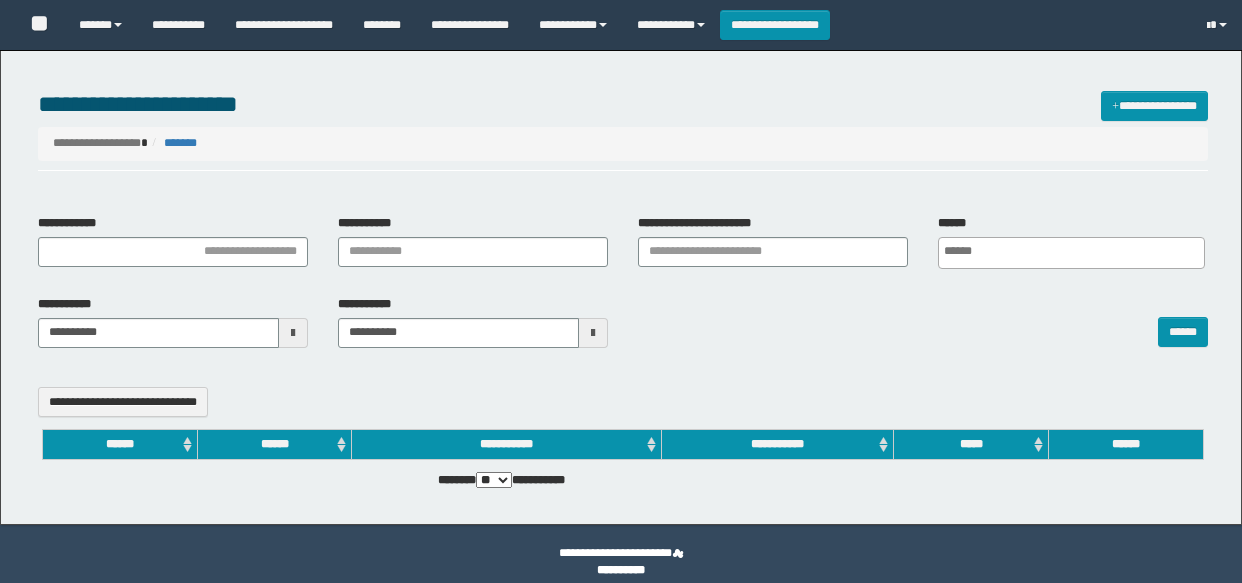 select 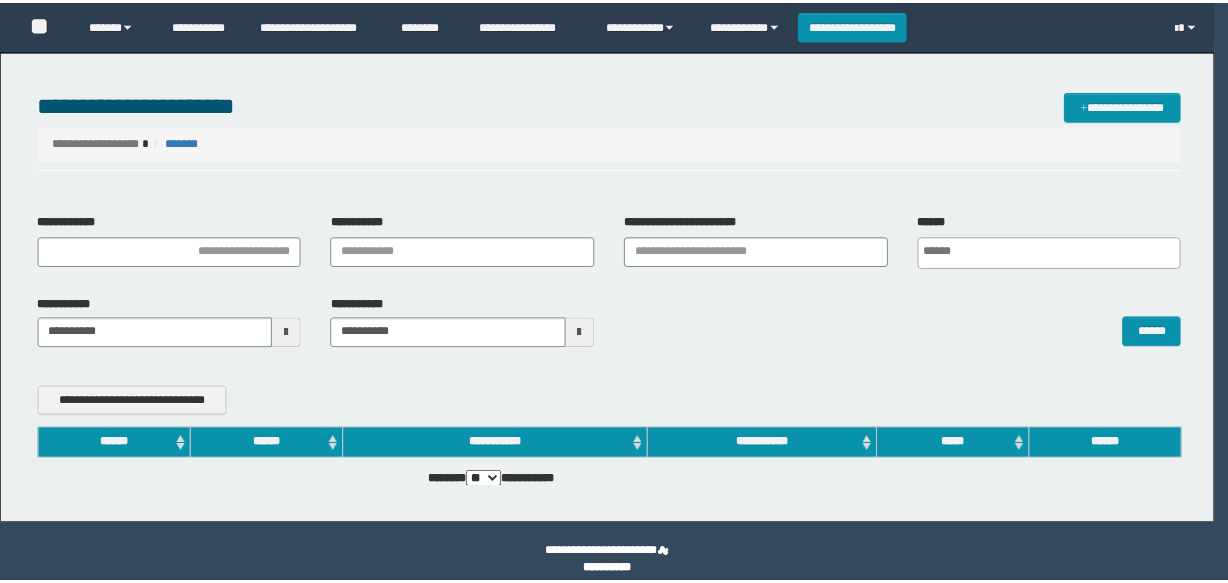 scroll, scrollTop: 0, scrollLeft: 0, axis: both 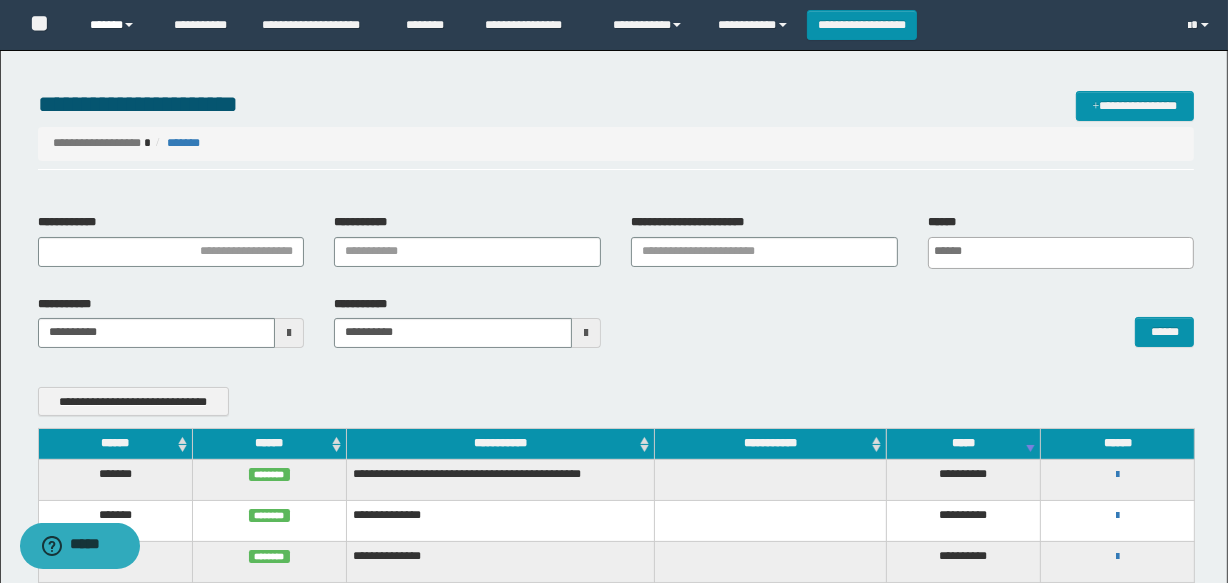 click on "******" at bounding box center [117, 25] 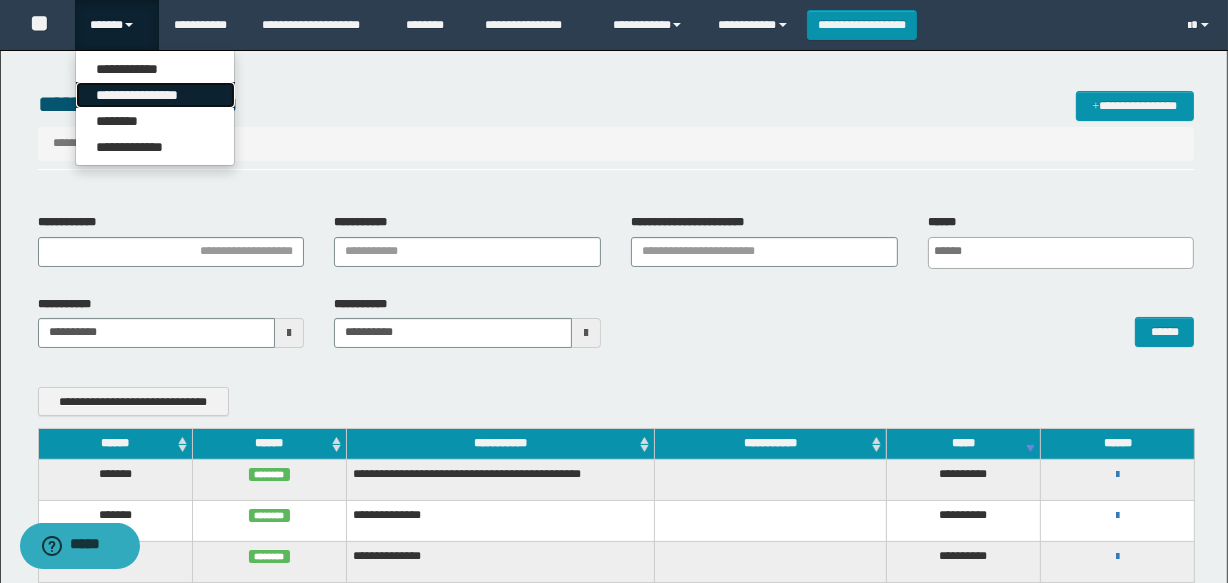 click on "**********" at bounding box center [155, 95] 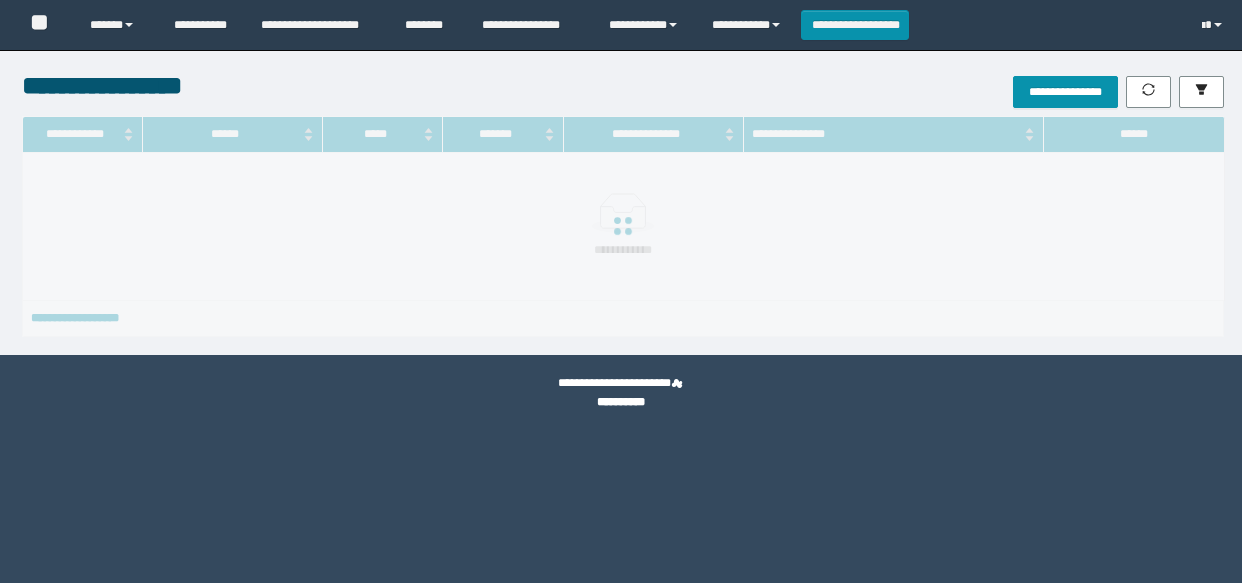 scroll, scrollTop: 0, scrollLeft: 0, axis: both 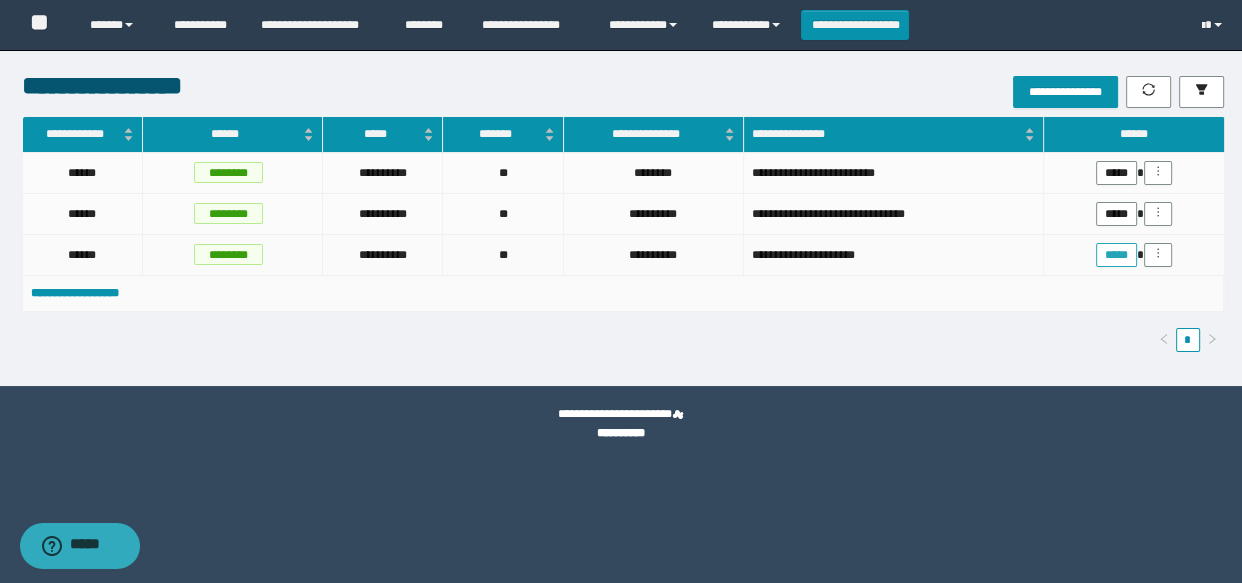 click on "*****" at bounding box center [1116, 255] 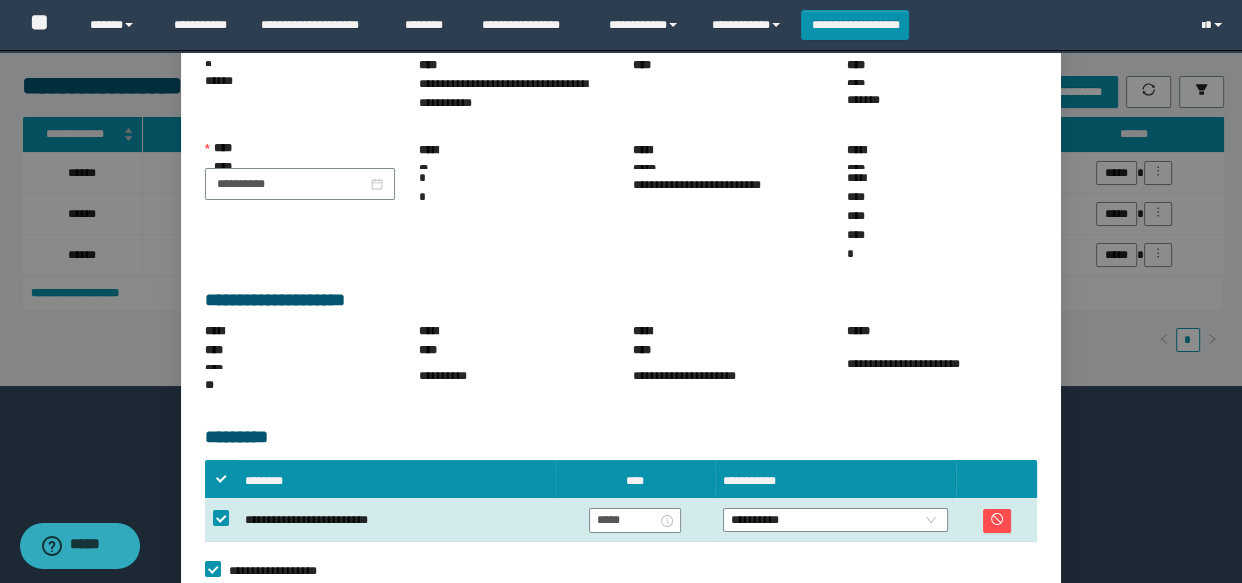 scroll, scrollTop: 363, scrollLeft: 0, axis: vertical 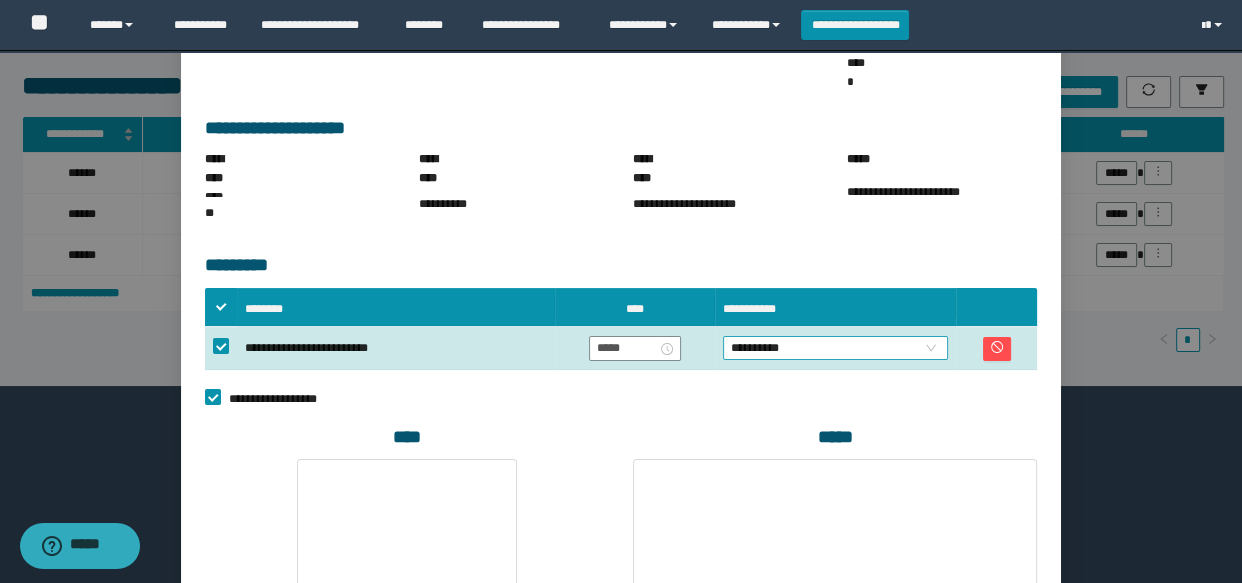 click on "**********" at bounding box center [836, 348] 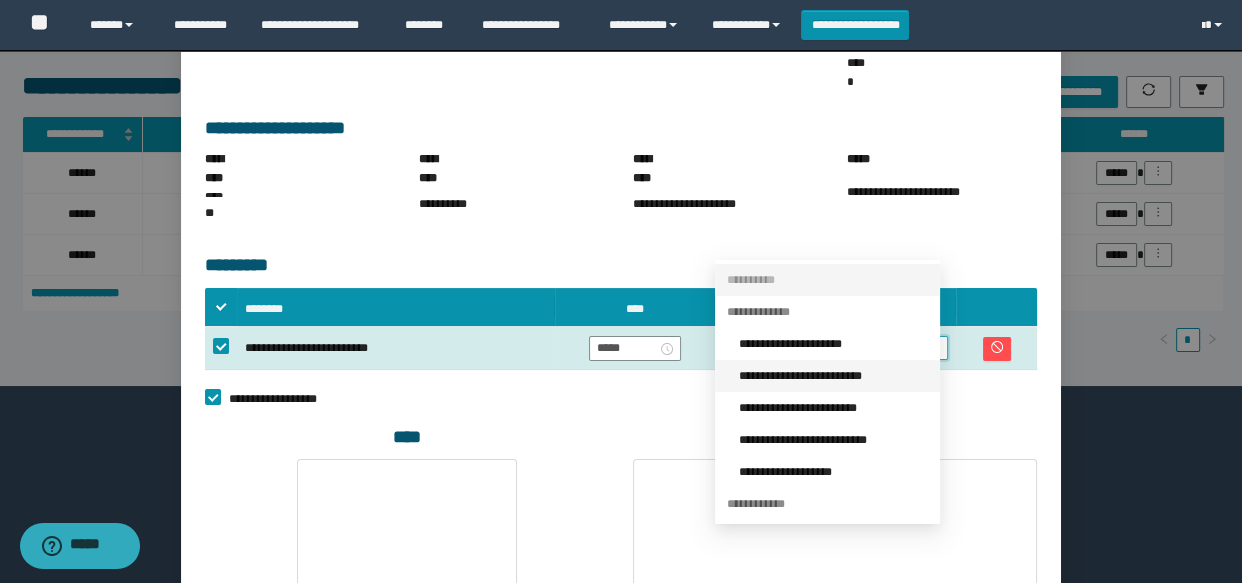 click on "**********" at bounding box center (833, 376) 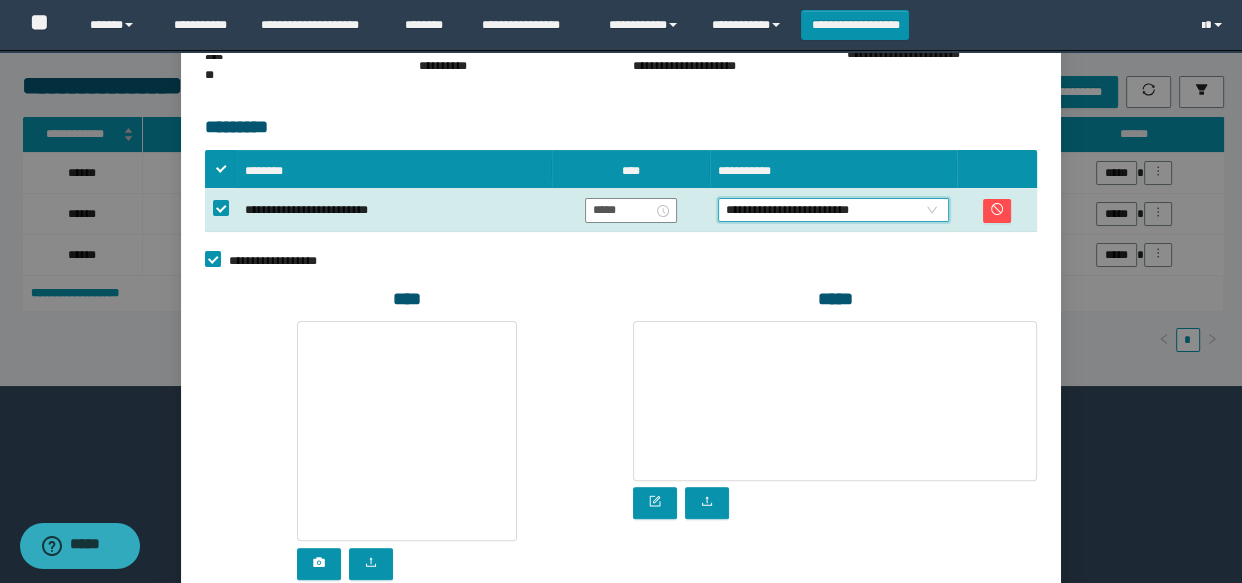 scroll, scrollTop: 517, scrollLeft: 0, axis: vertical 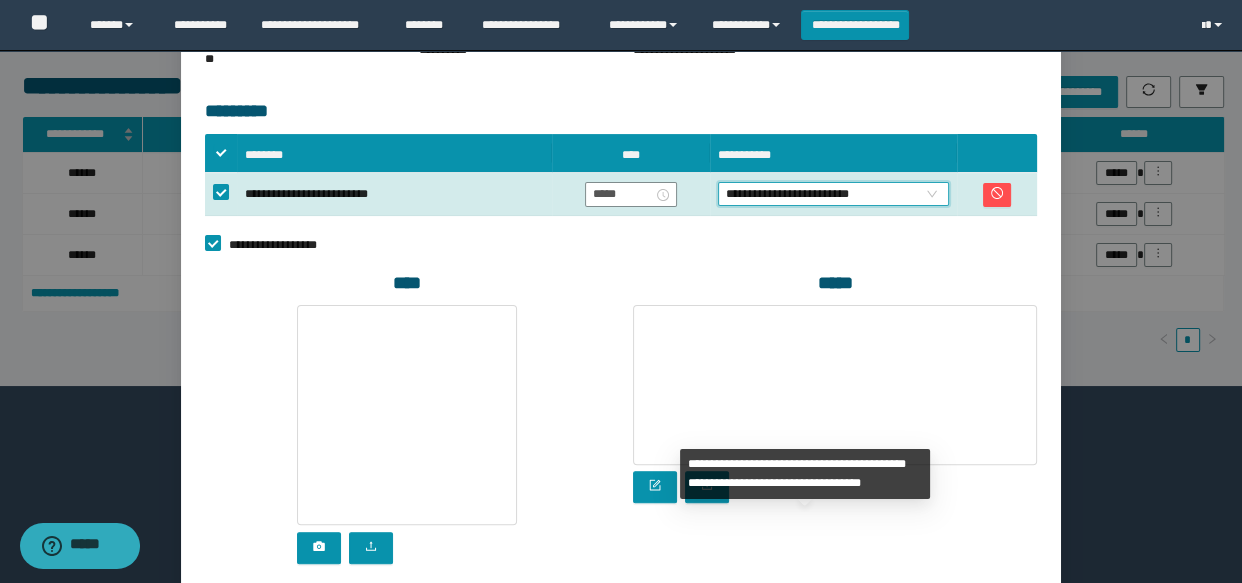 click on "**********" at bounding box center [915, 632] 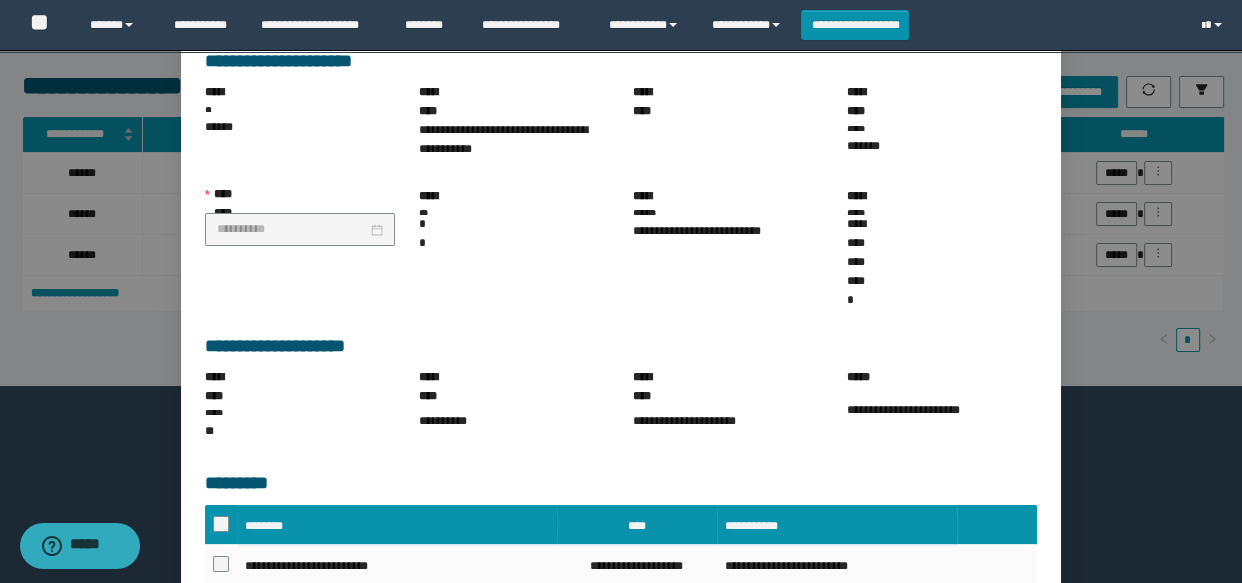 click on "******" at bounding box center [1025, 629] 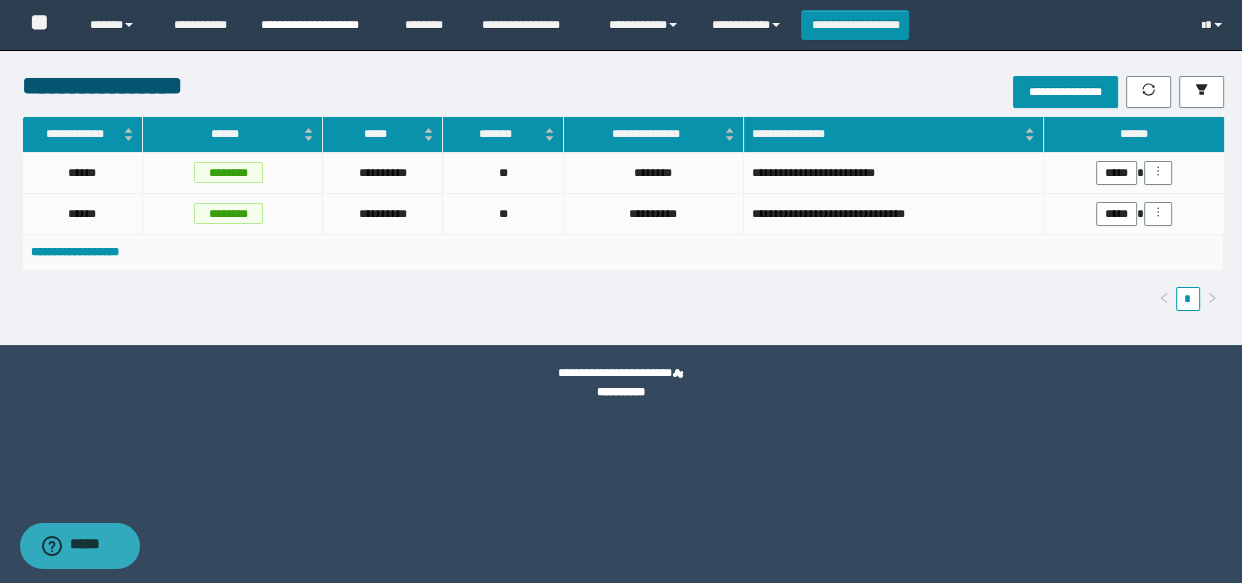 click on "**********" at bounding box center (318, 25) 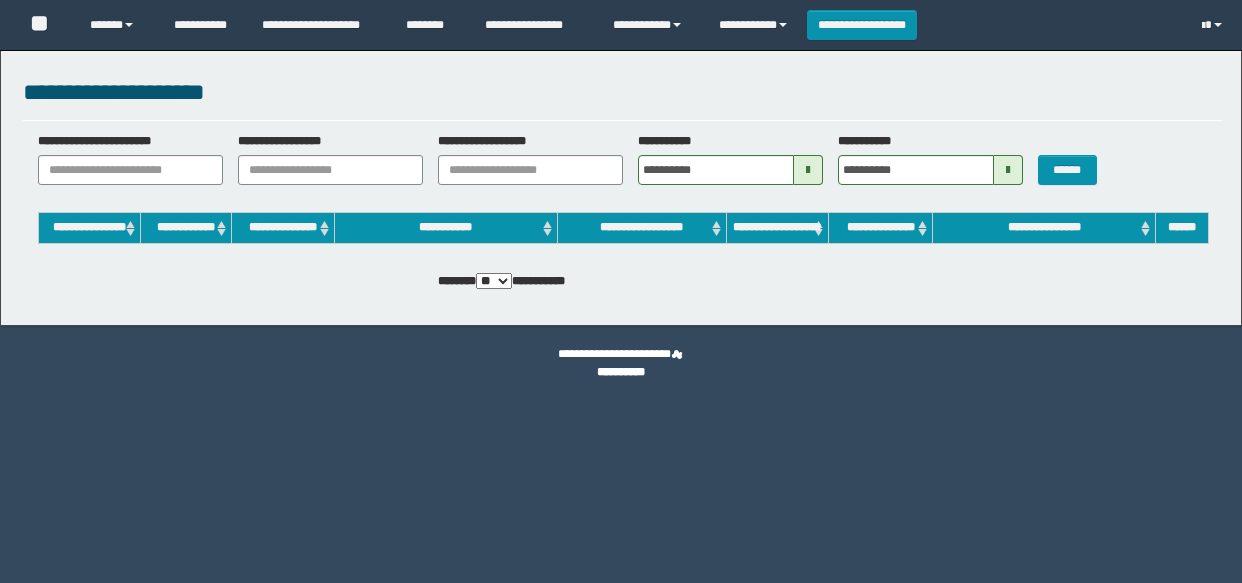 scroll, scrollTop: 0, scrollLeft: 0, axis: both 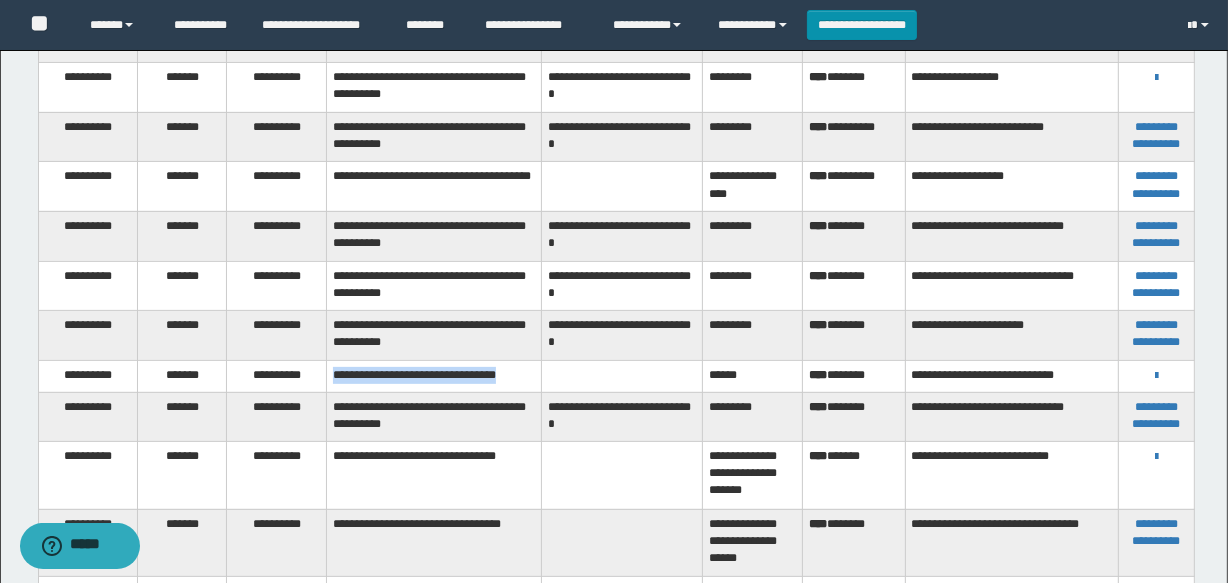 drag, startPoint x: 330, startPoint y: 344, endPoint x: 430, endPoint y: 357, distance: 100.84146 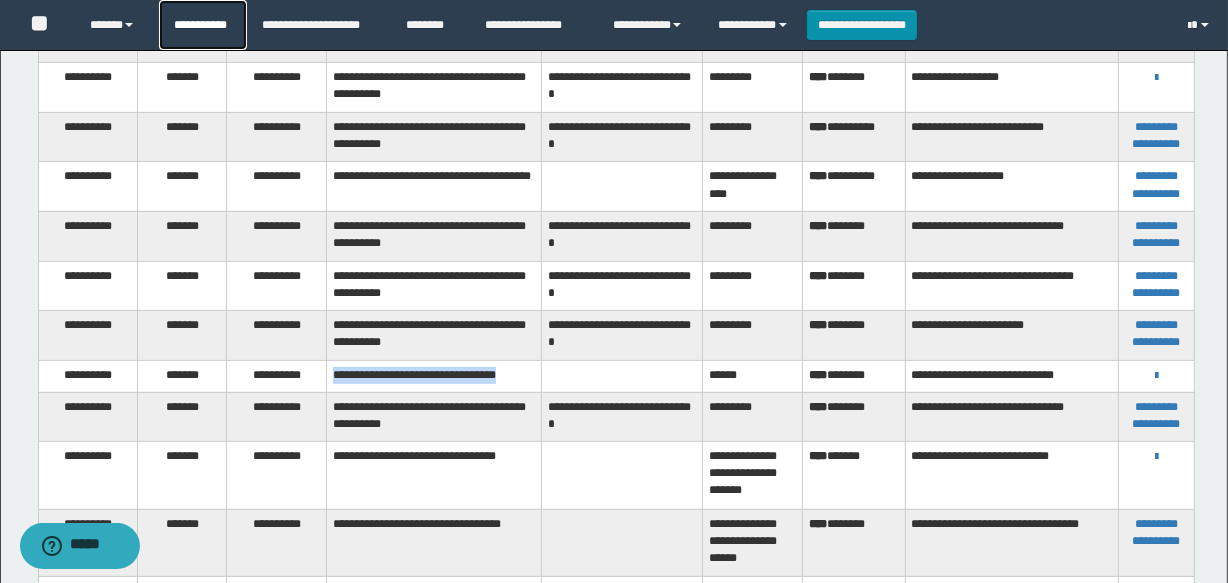 click on "**********" at bounding box center (203, 25) 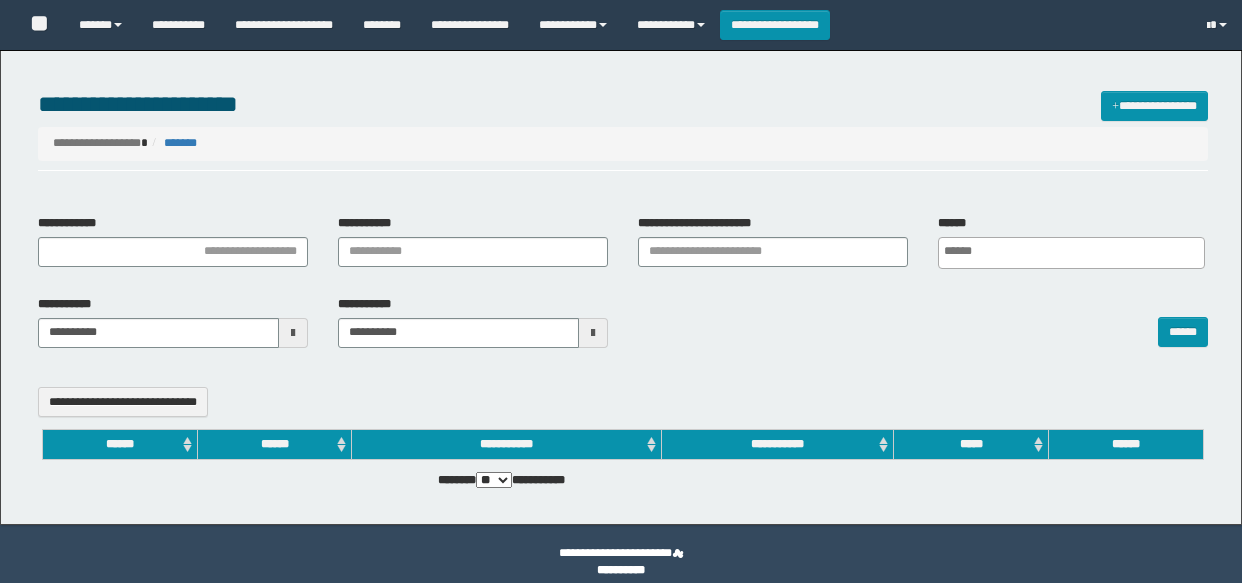 select 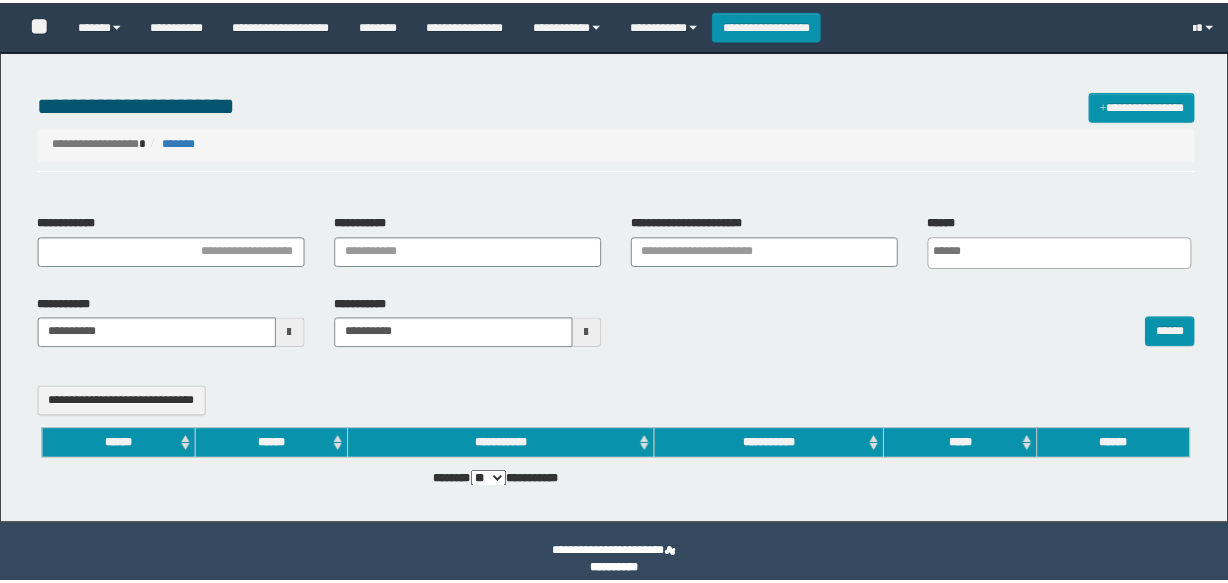 scroll, scrollTop: 0, scrollLeft: 0, axis: both 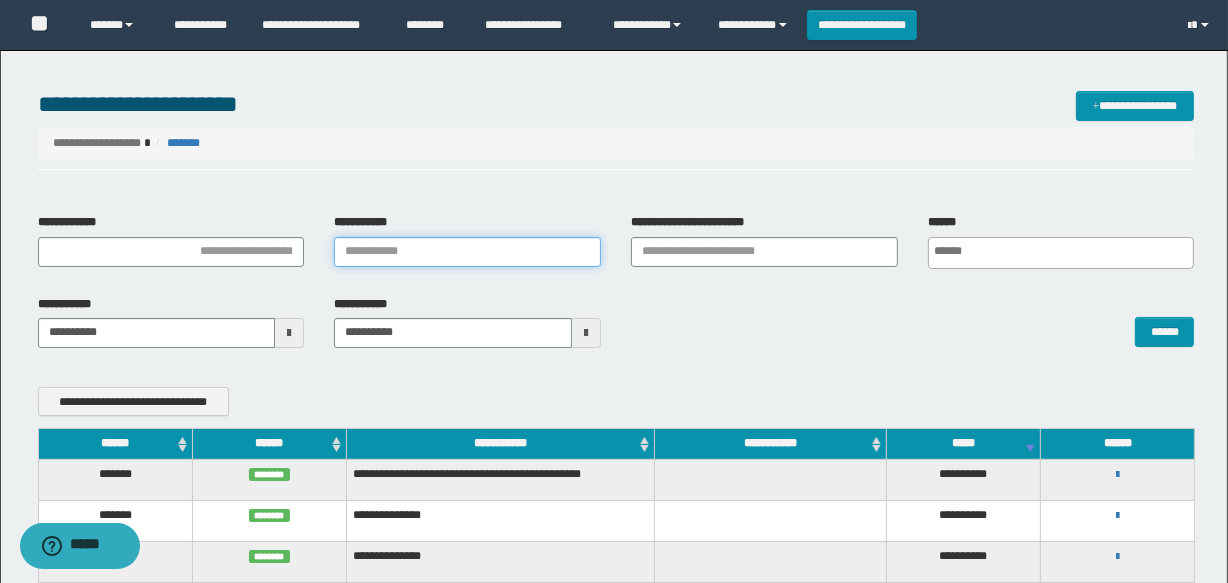 click on "**********" at bounding box center (467, 252) 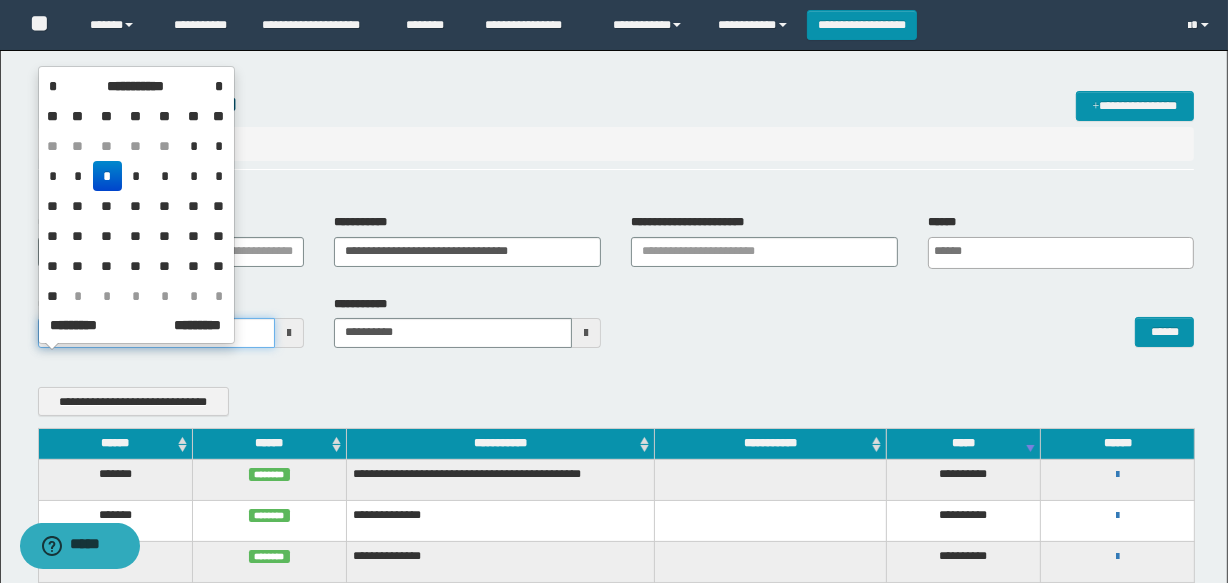 click on "**********" at bounding box center (614, 291) 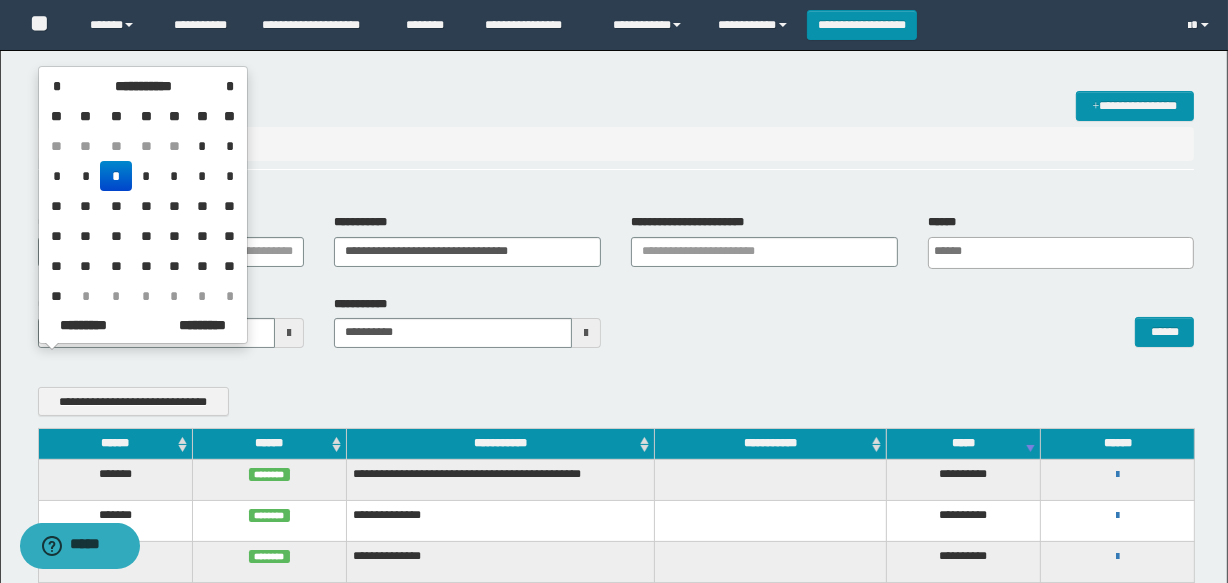 click on "*" at bounding box center [116, 176] 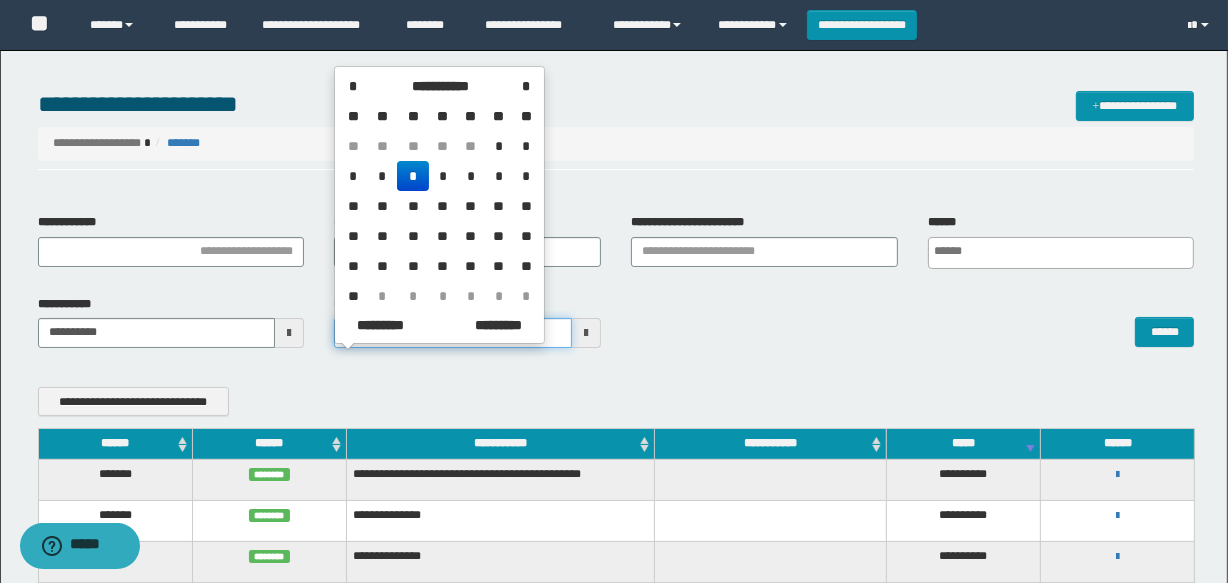 click on "**********" at bounding box center [614, 291] 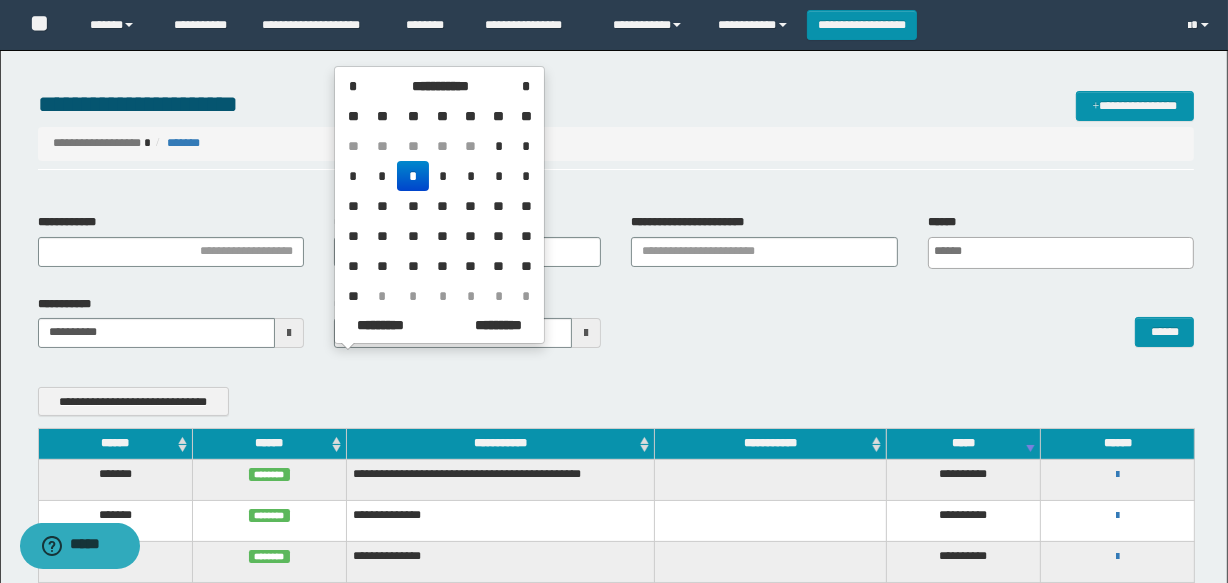 click on "*" at bounding box center (413, 176) 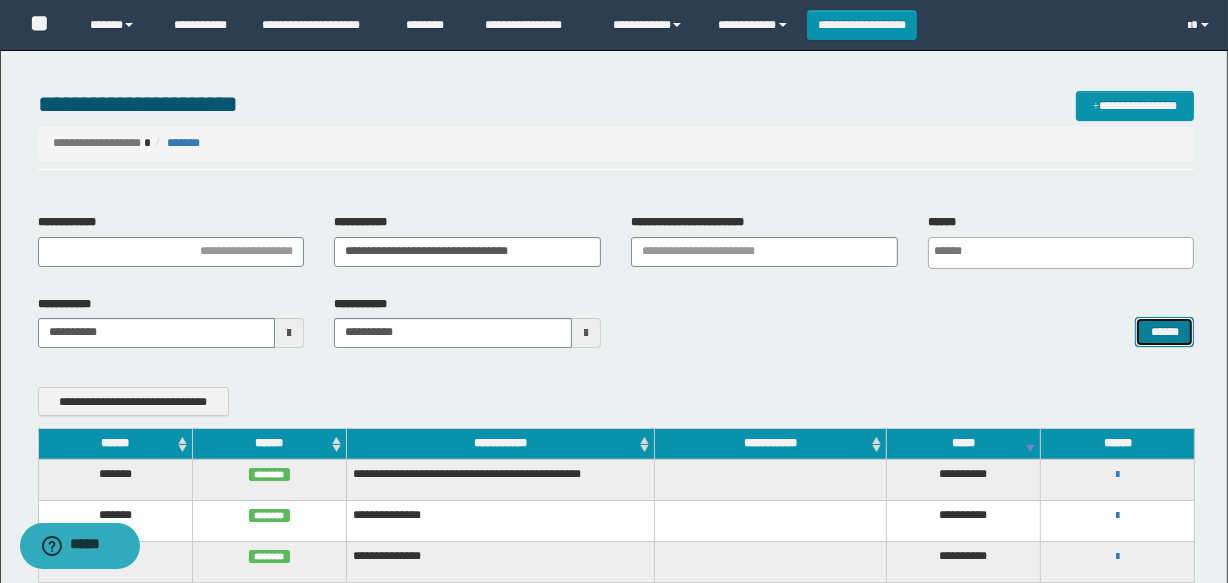 click on "******" at bounding box center [1164, 332] 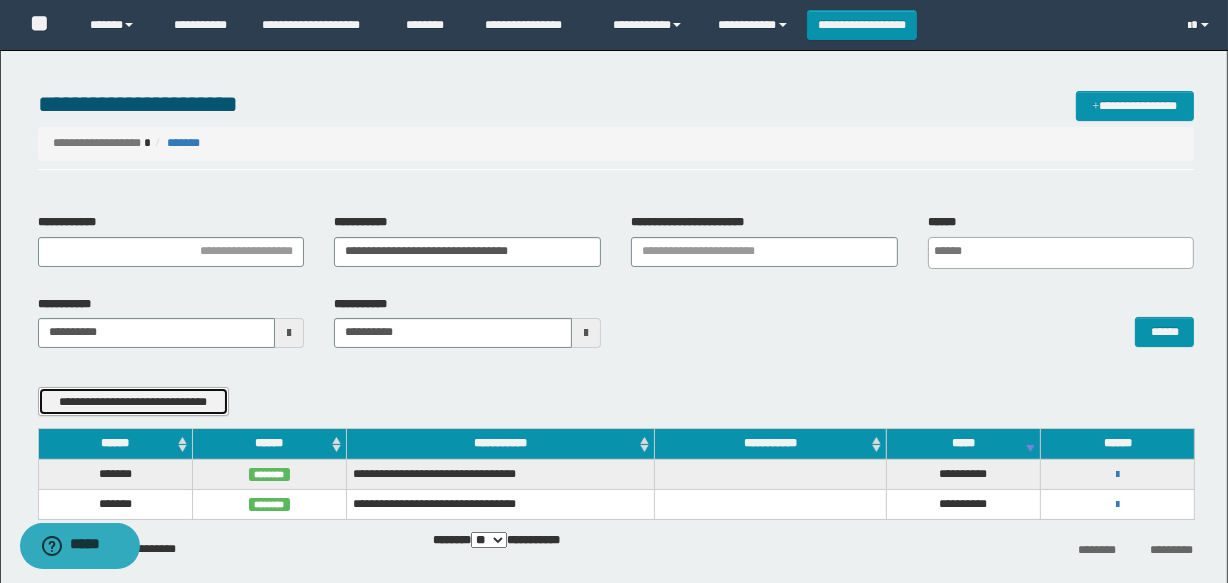 click on "**********" at bounding box center (133, 402) 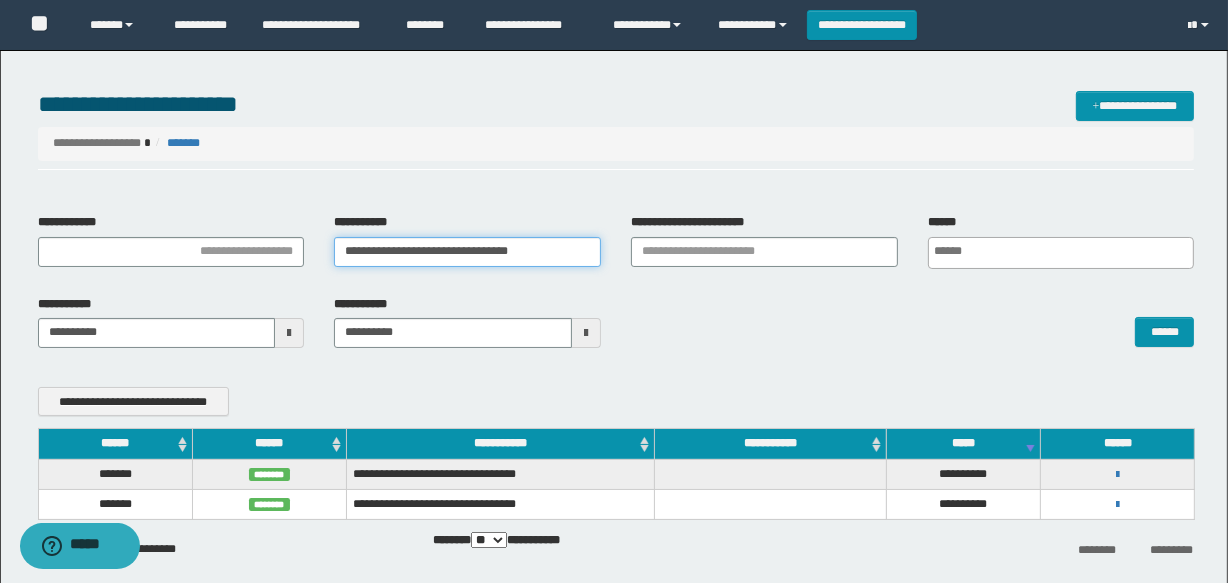 click on "**********" at bounding box center [467, 252] 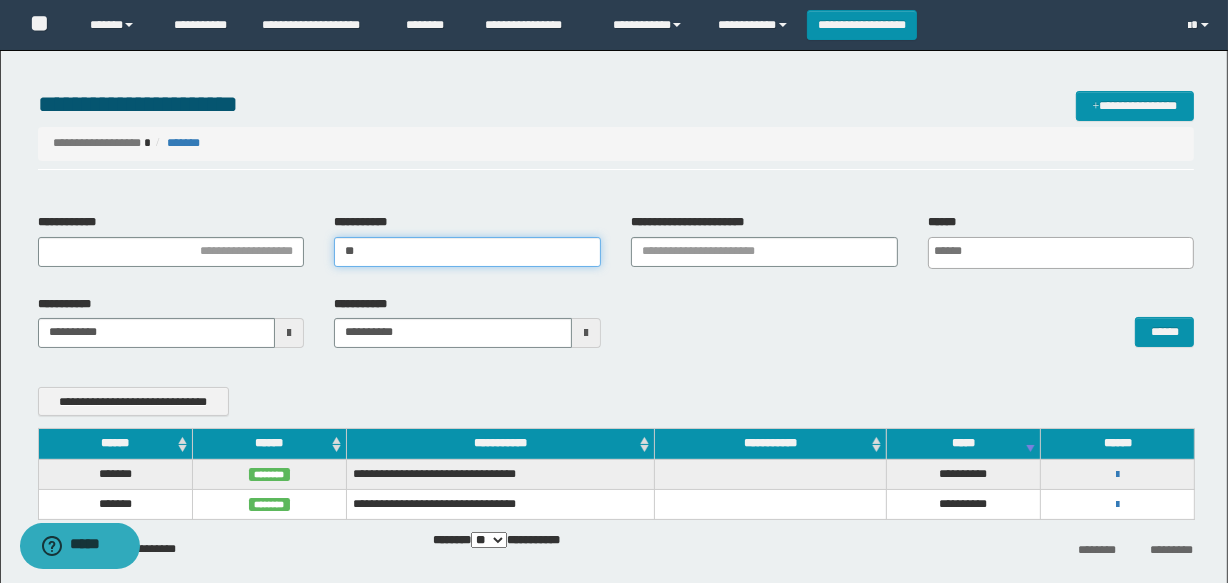 type on "*" 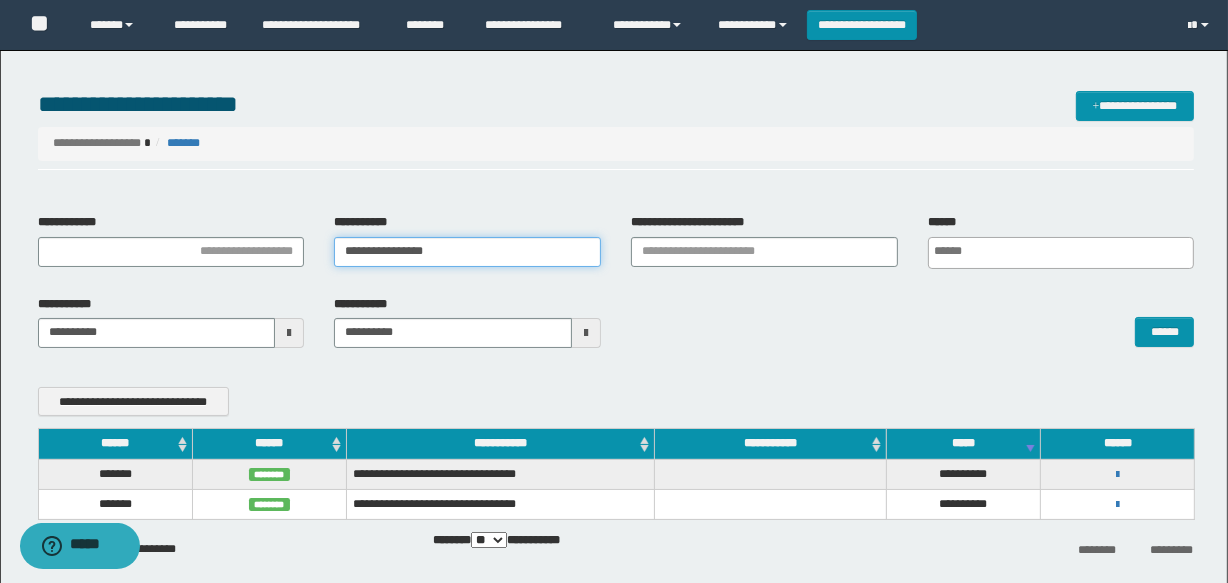 type on "**********" 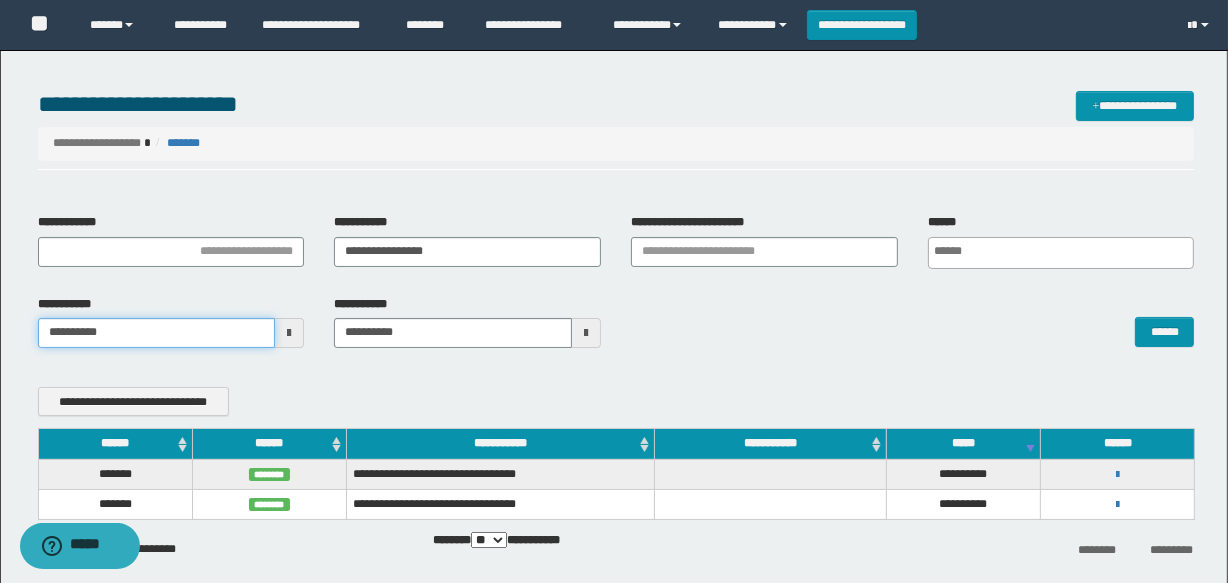 click on "**********" at bounding box center [157, 333] 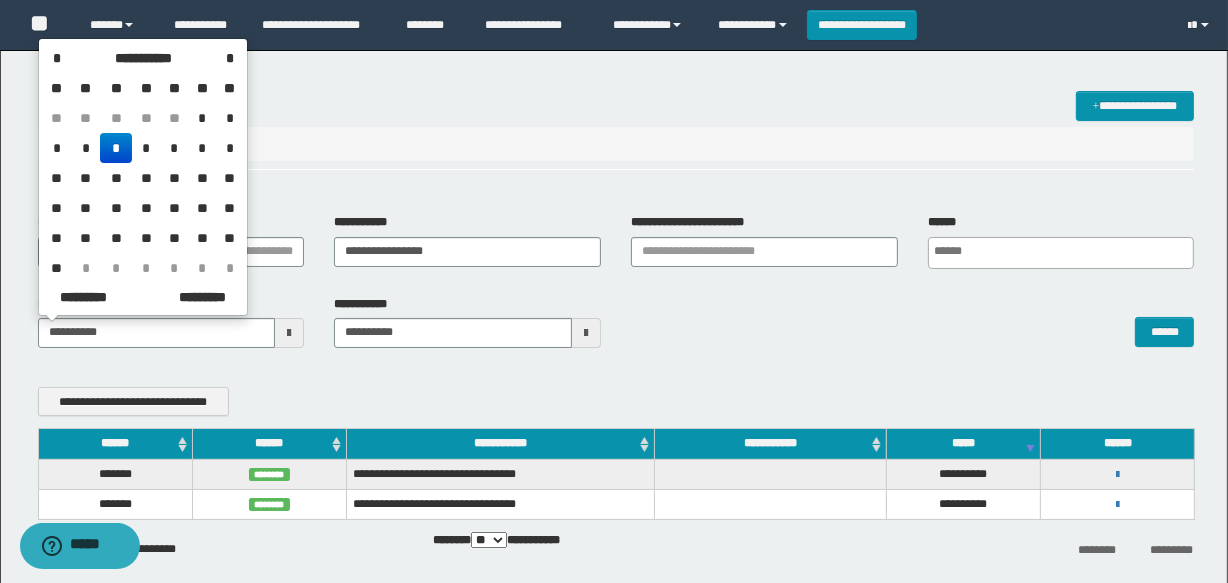 click on "*" at bounding box center (116, 148) 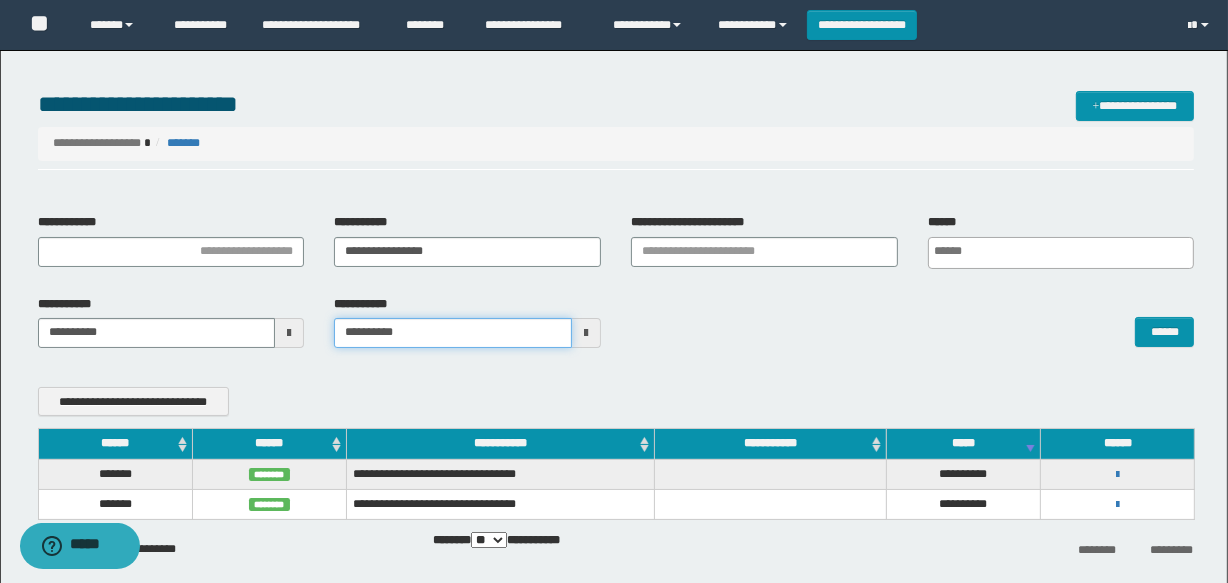 click on "**********" at bounding box center [453, 333] 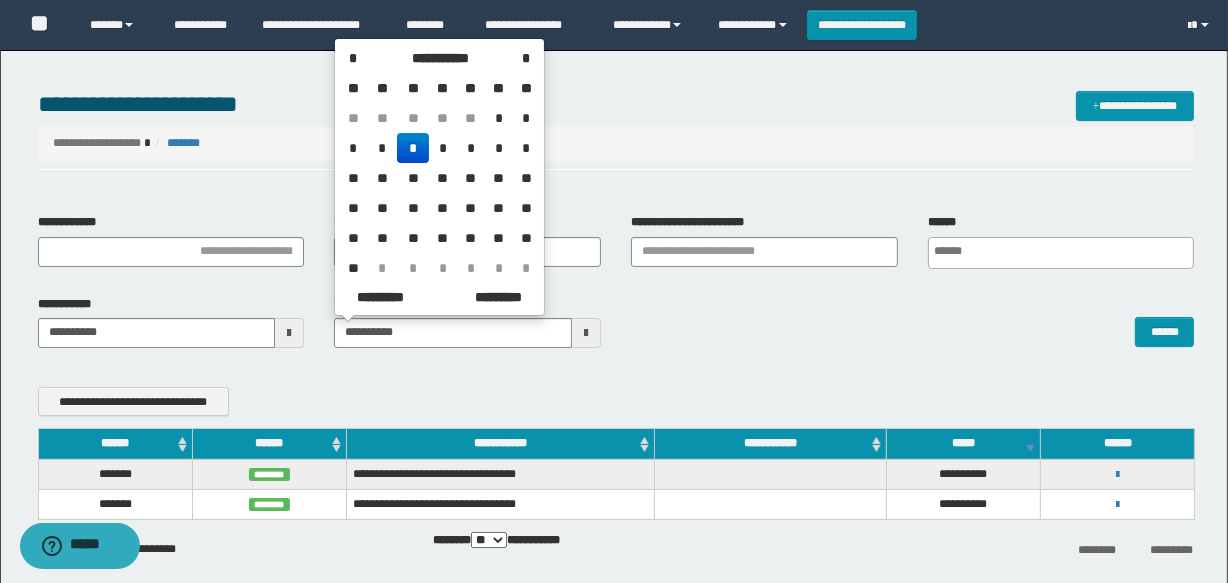 click on "*" at bounding box center (413, 148) 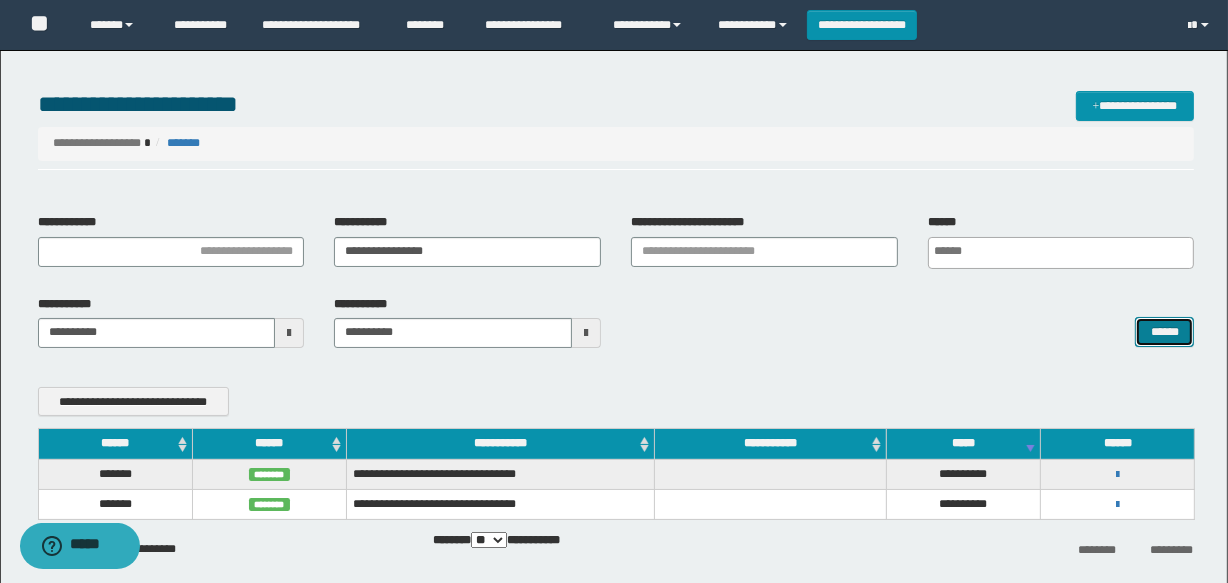 click on "******" at bounding box center (1164, 332) 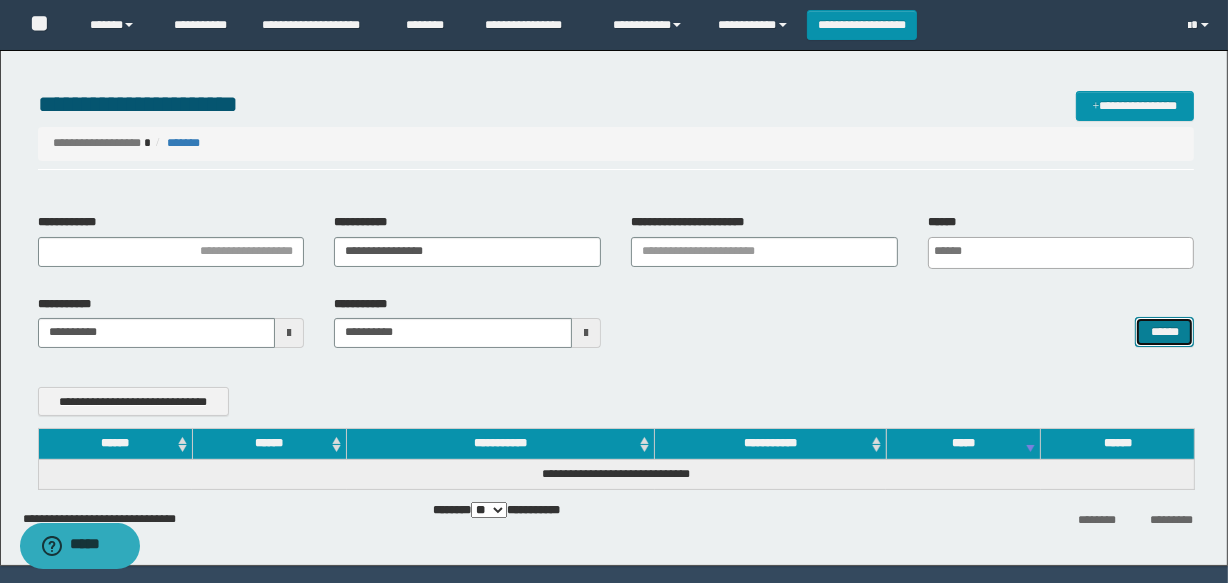 click on "******" at bounding box center [1164, 332] 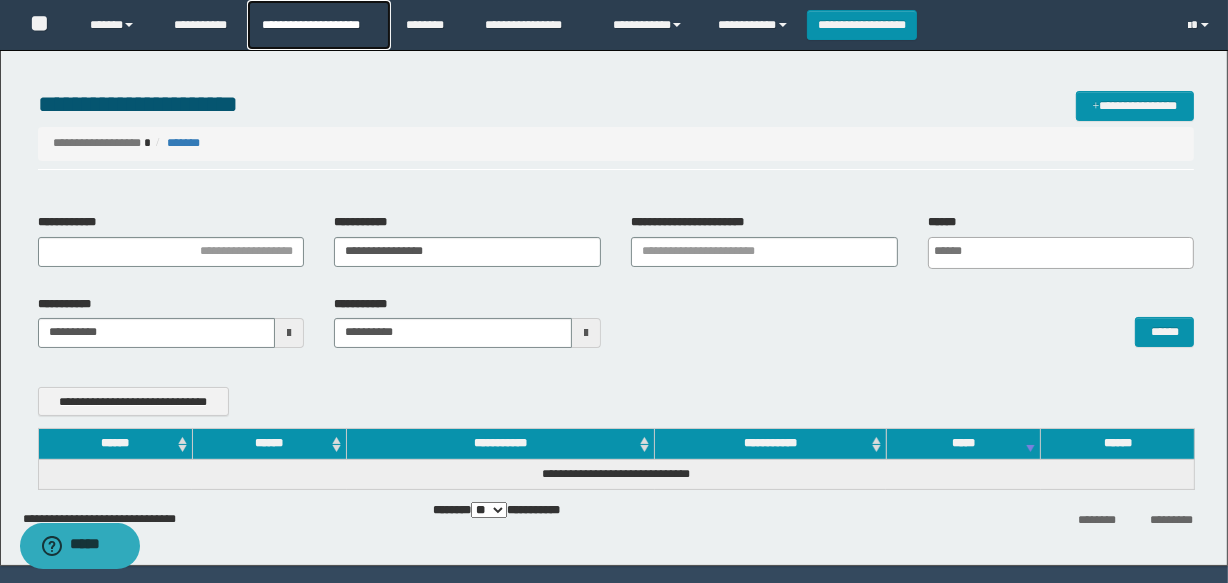 click on "**********" at bounding box center (318, 25) 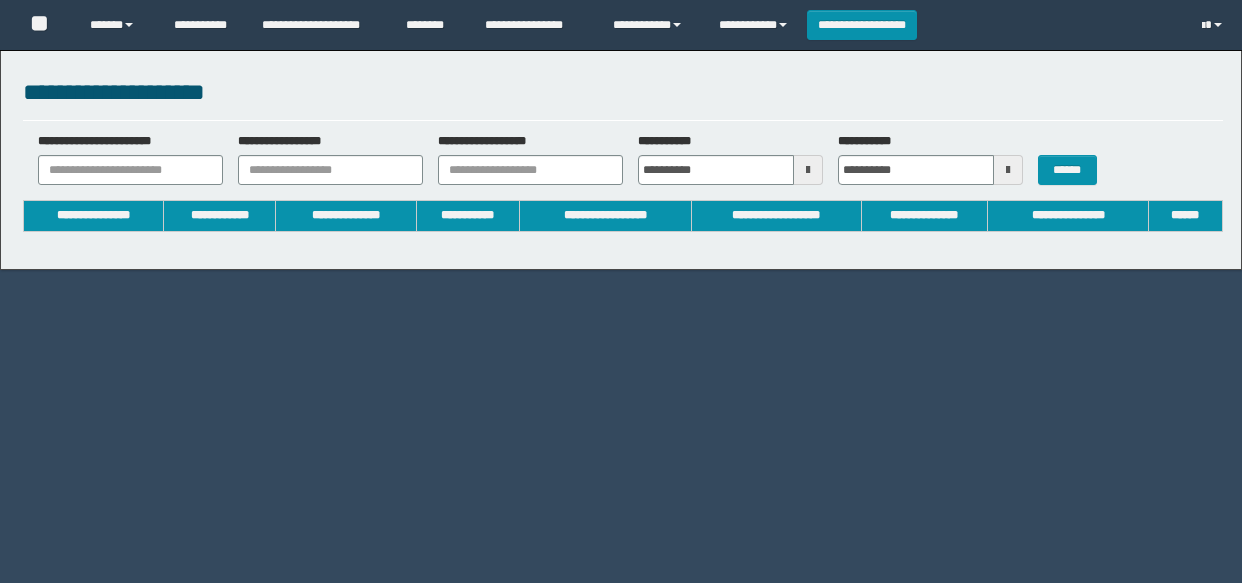 type on "**********" 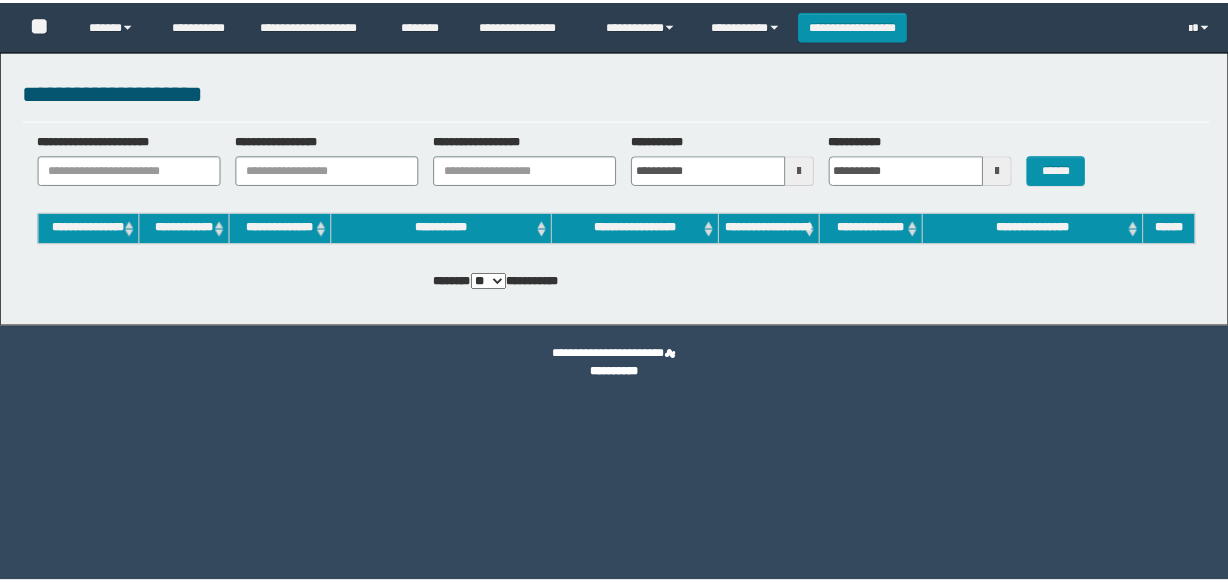 scroll, scrollTop: 0, scrollLeft: 0, axis: both 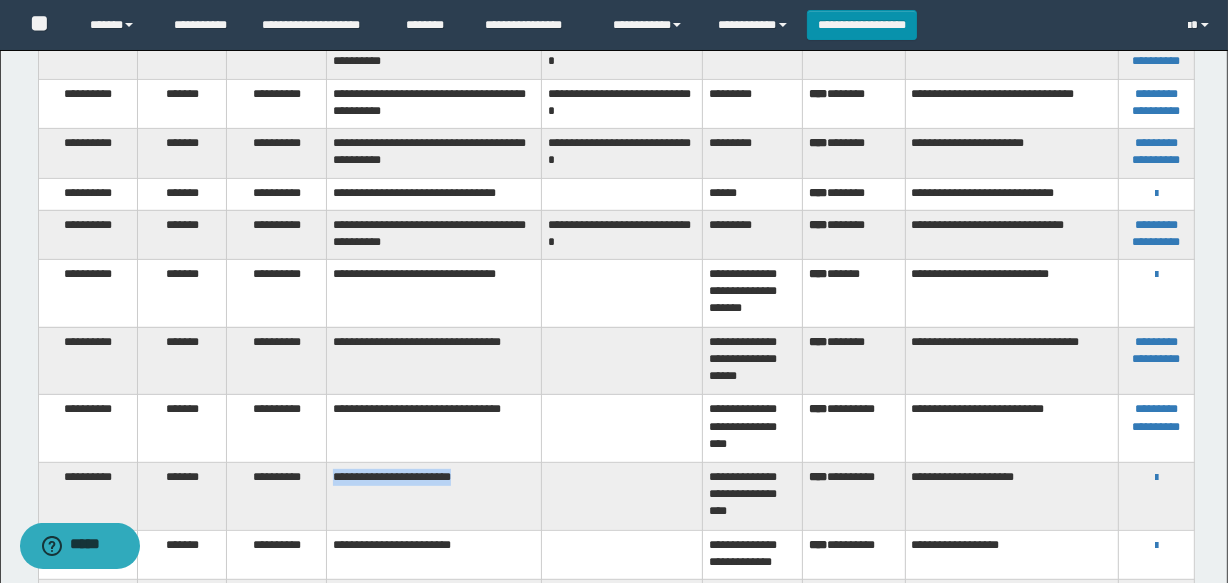 drag, startPoint x: 332, startPoint y: 465, endPoint x: 522, endPoint y: 459, distance: 190.09471 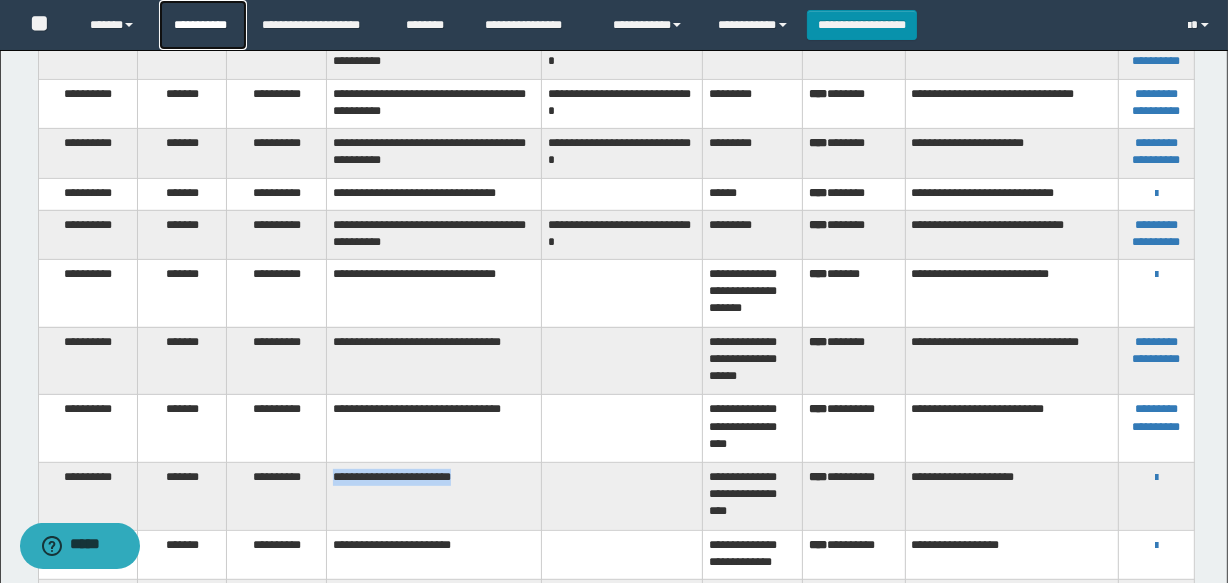 click on "**********" at bounding box center [203, 25] 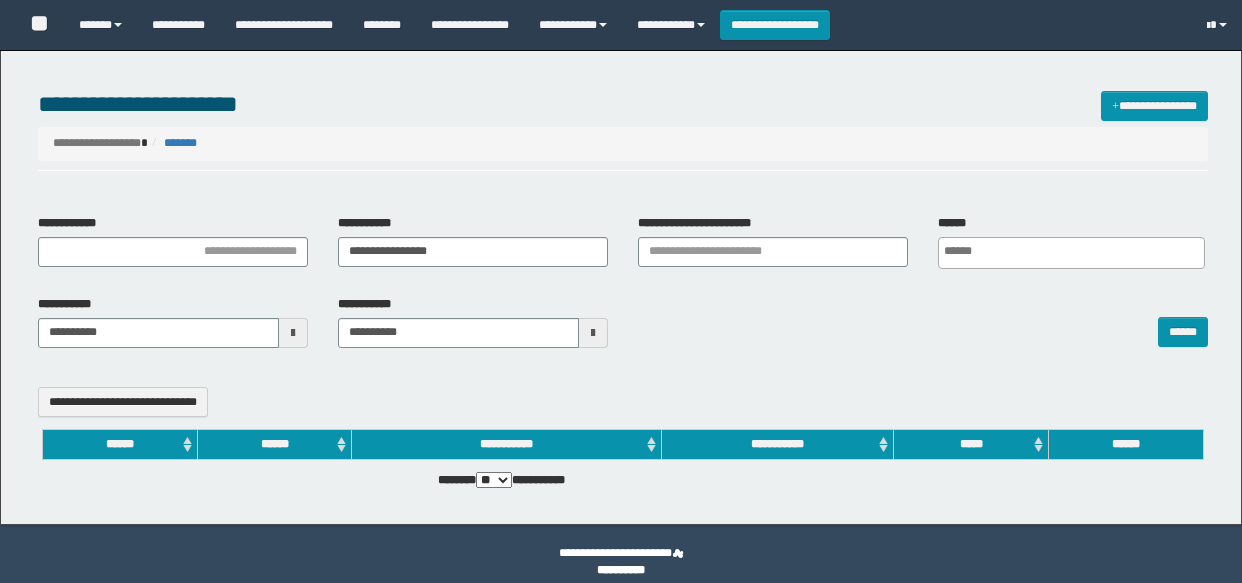 select 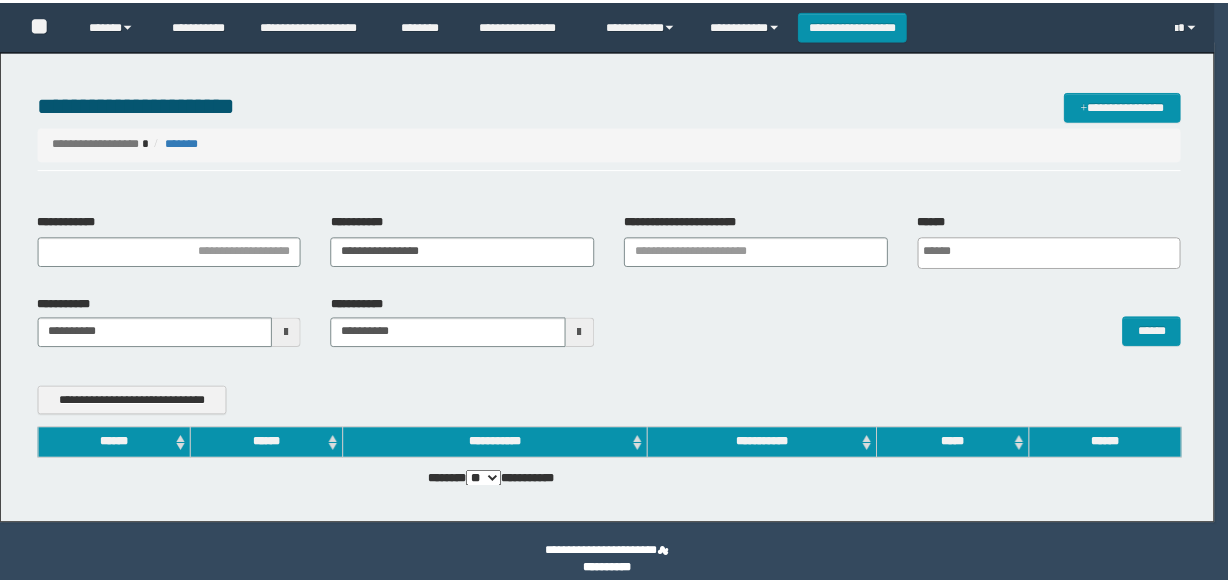 scroll, scrollTop: 0, scrollLeft: 0, axis: both 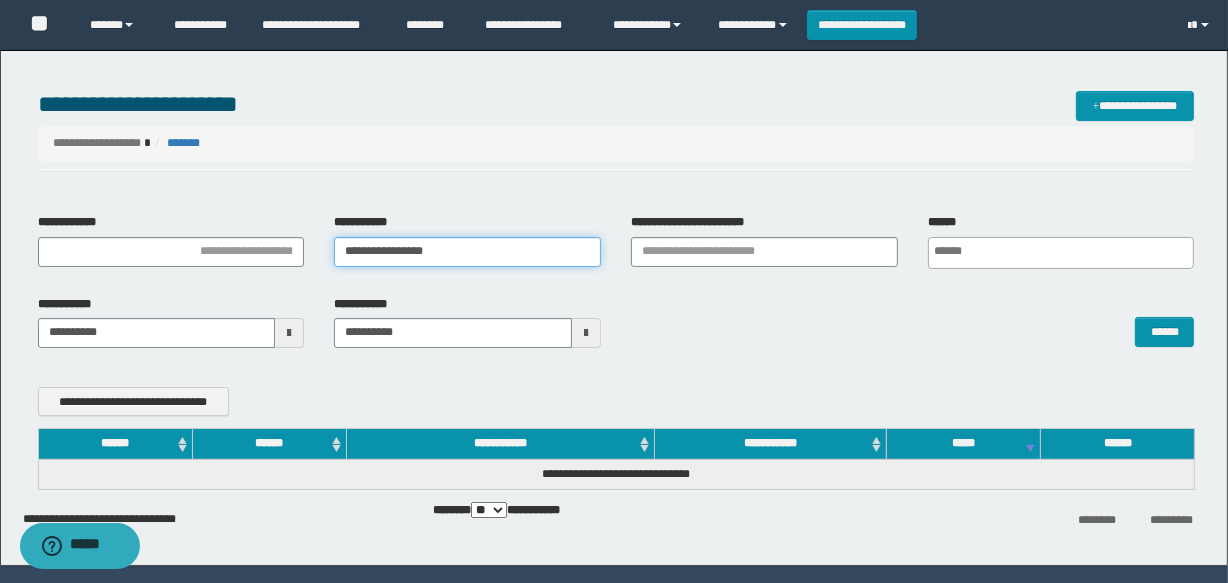 click on "**********" at bounding box center (467, 252) 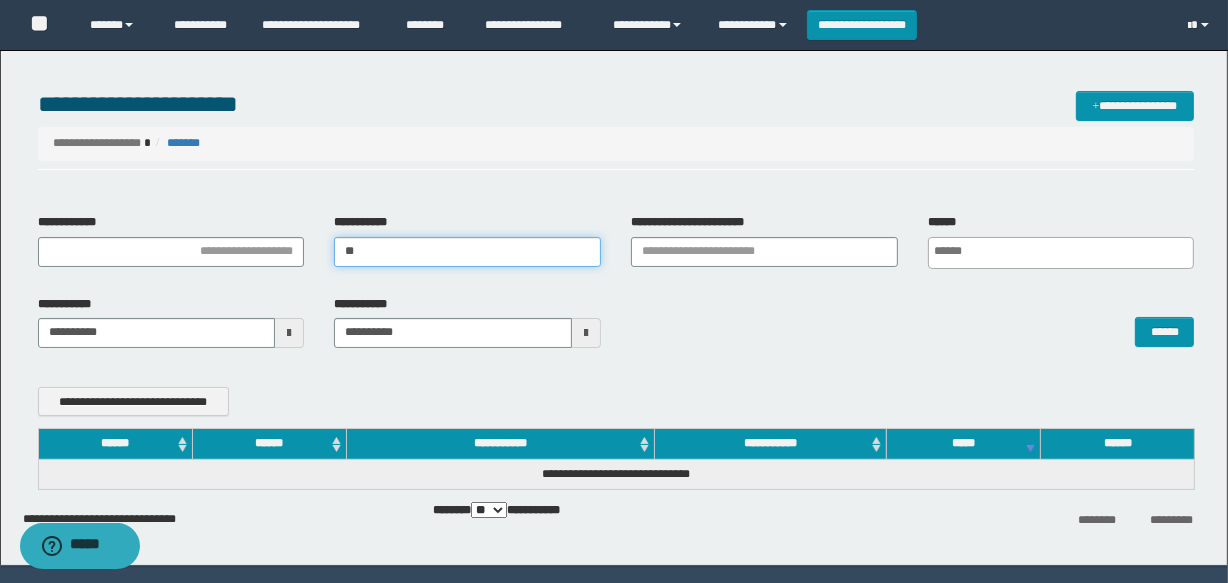 type on "*" 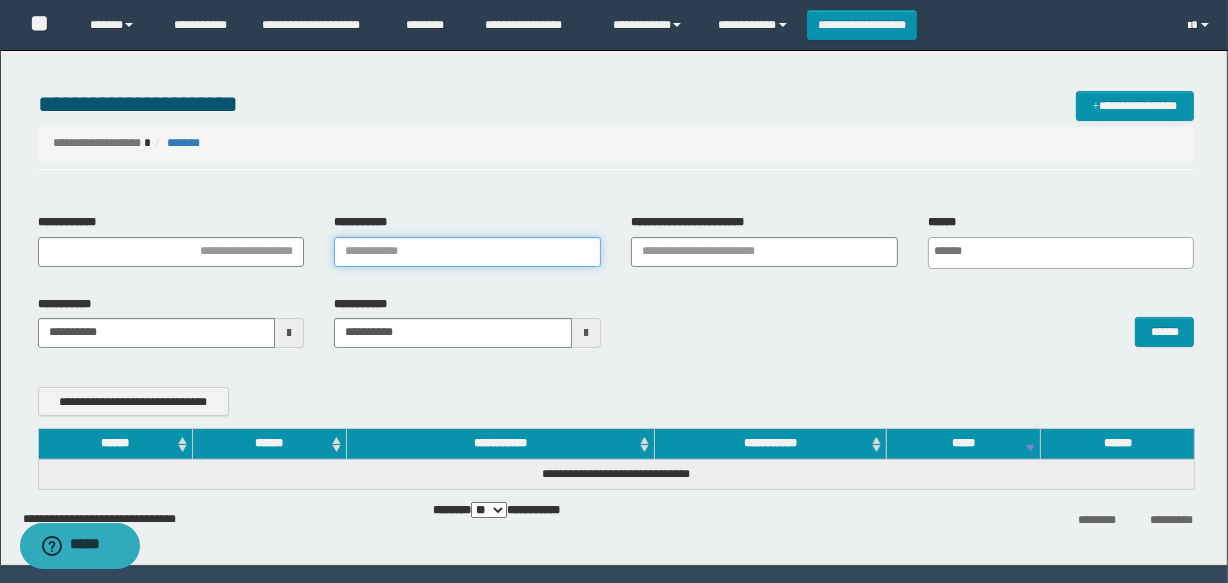 paste on "**********" 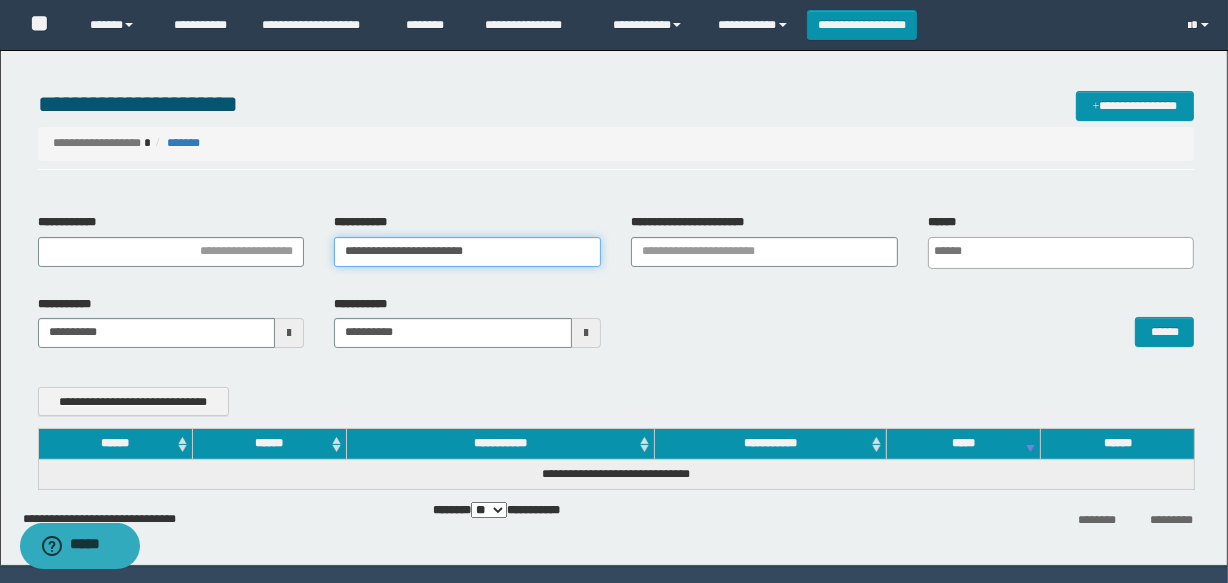 type on "**********" 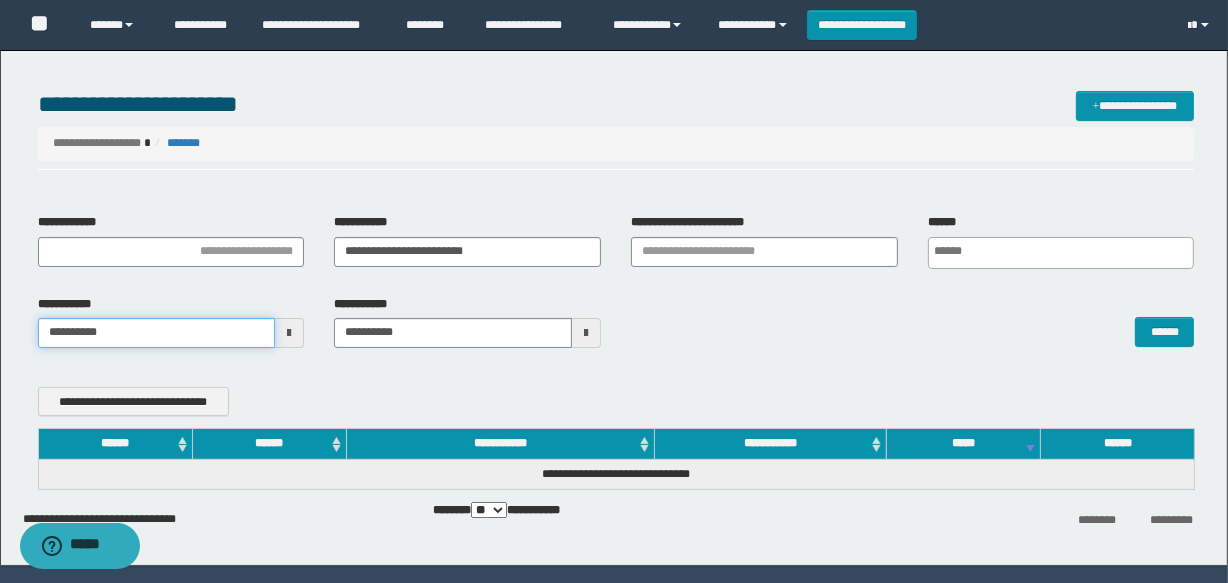click on "**********" at bounding box center [614, 291] 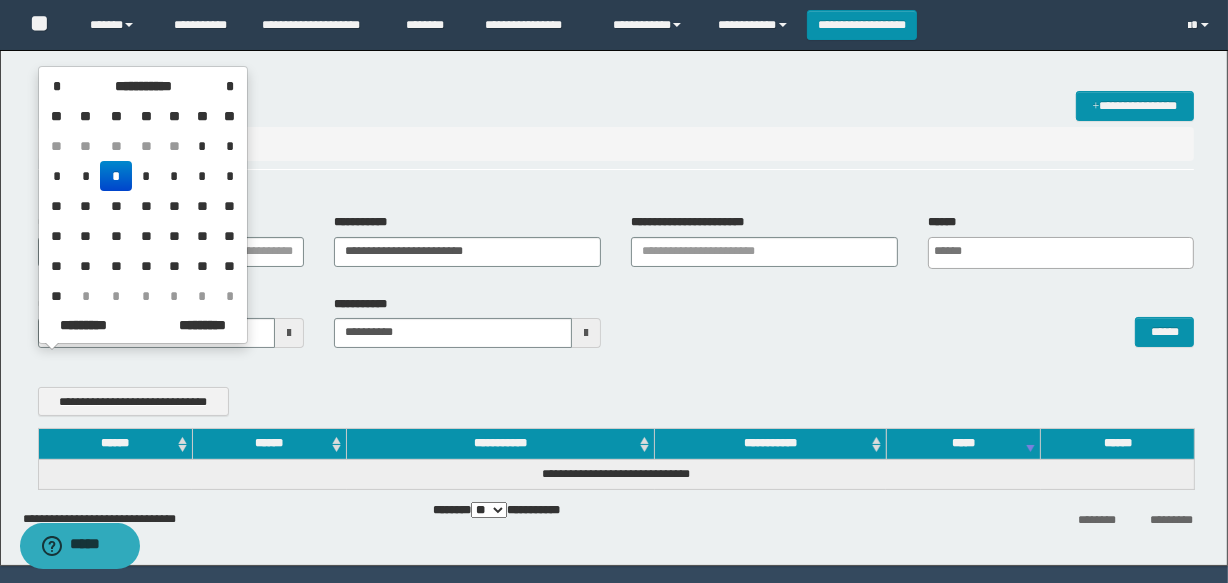 click on "*" at bounding box center [116, 176] 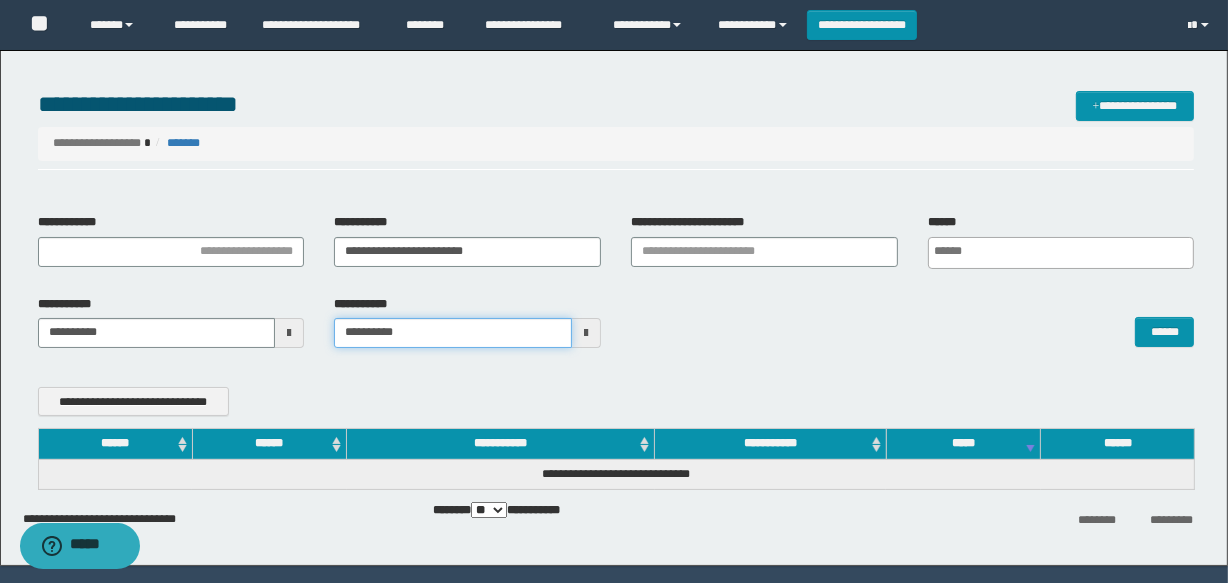 click on "**********" at bounding box center [614, 291] 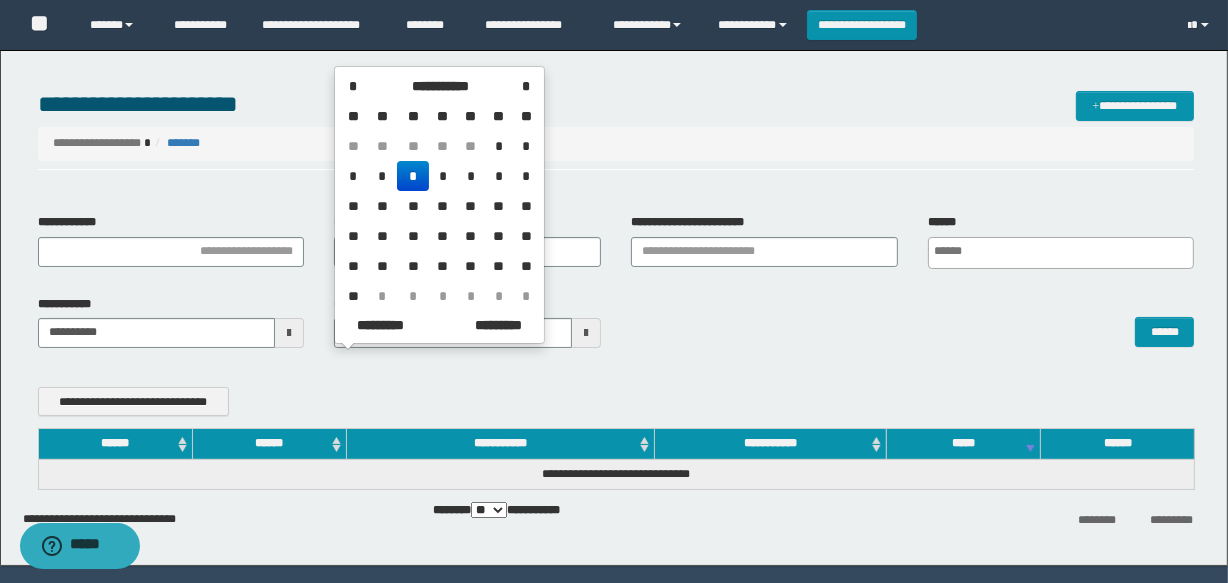 click on "*" at bounding box center (413, 176) 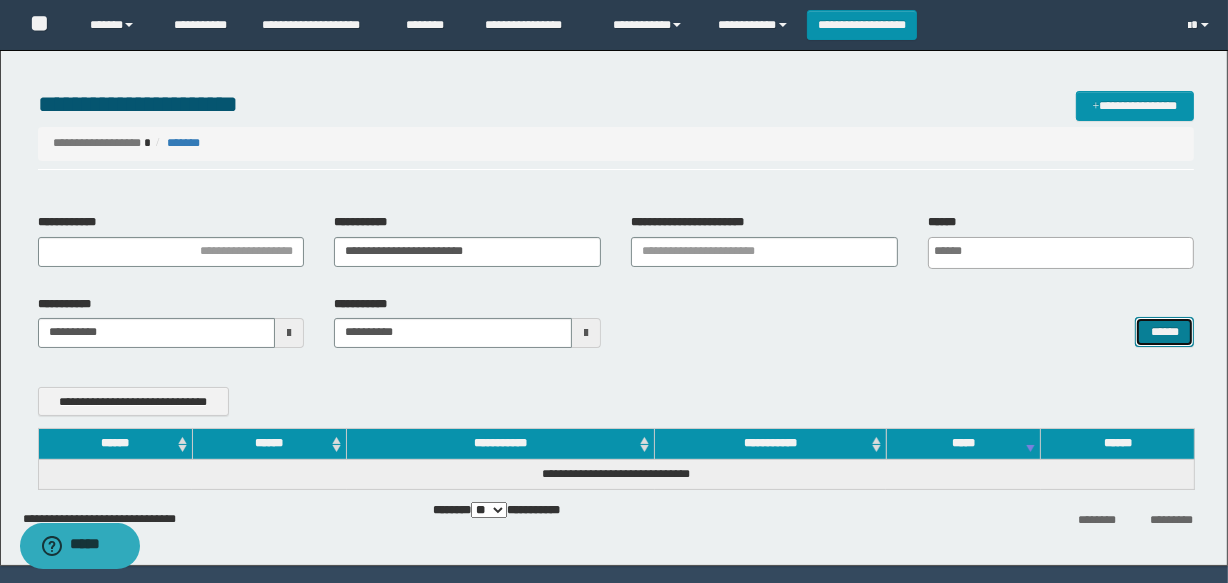 click on "******" at bounding box center [1164, 332] 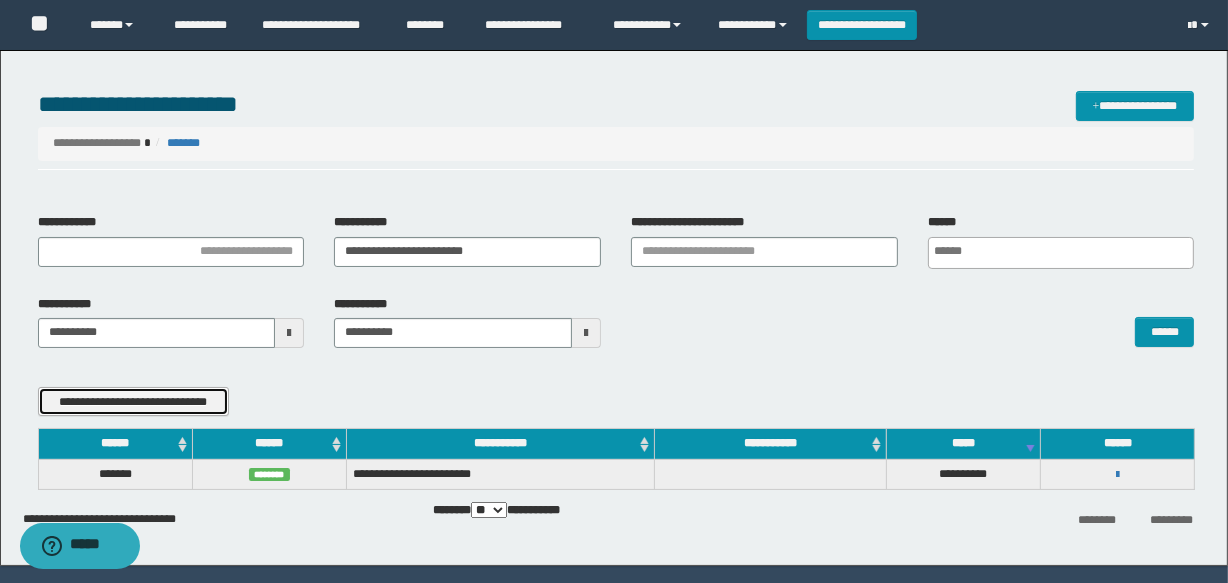 click on "**********" at bounding box center [133, 402] 